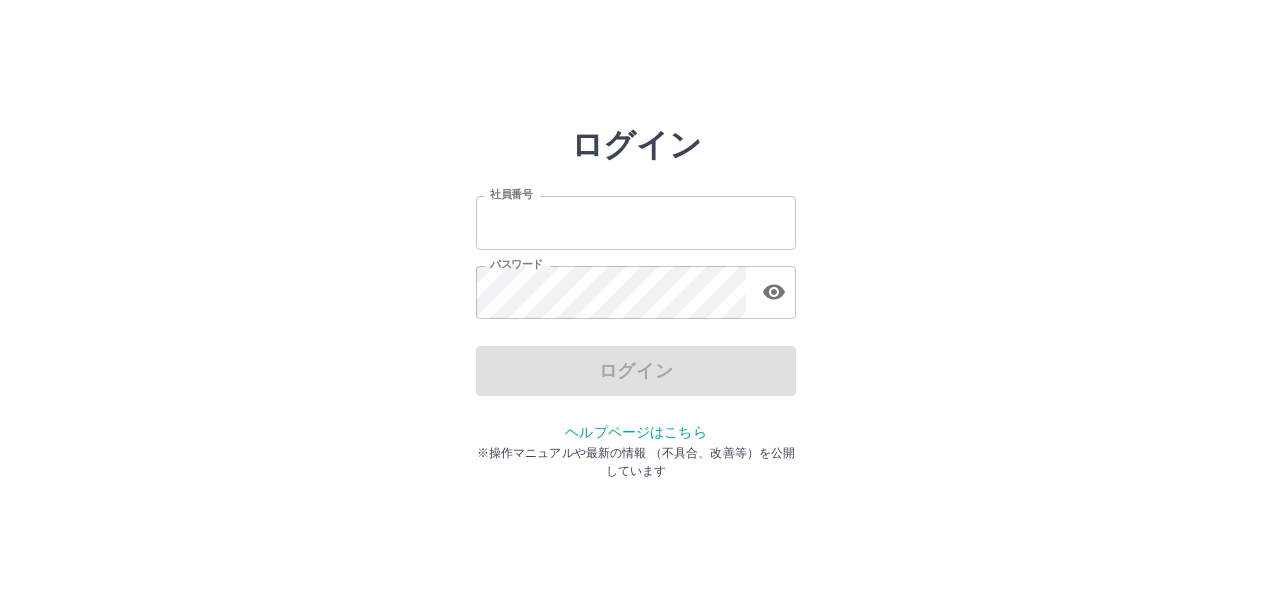 scroll, scrollTop: 0, scrollLeft: 0, axis: both 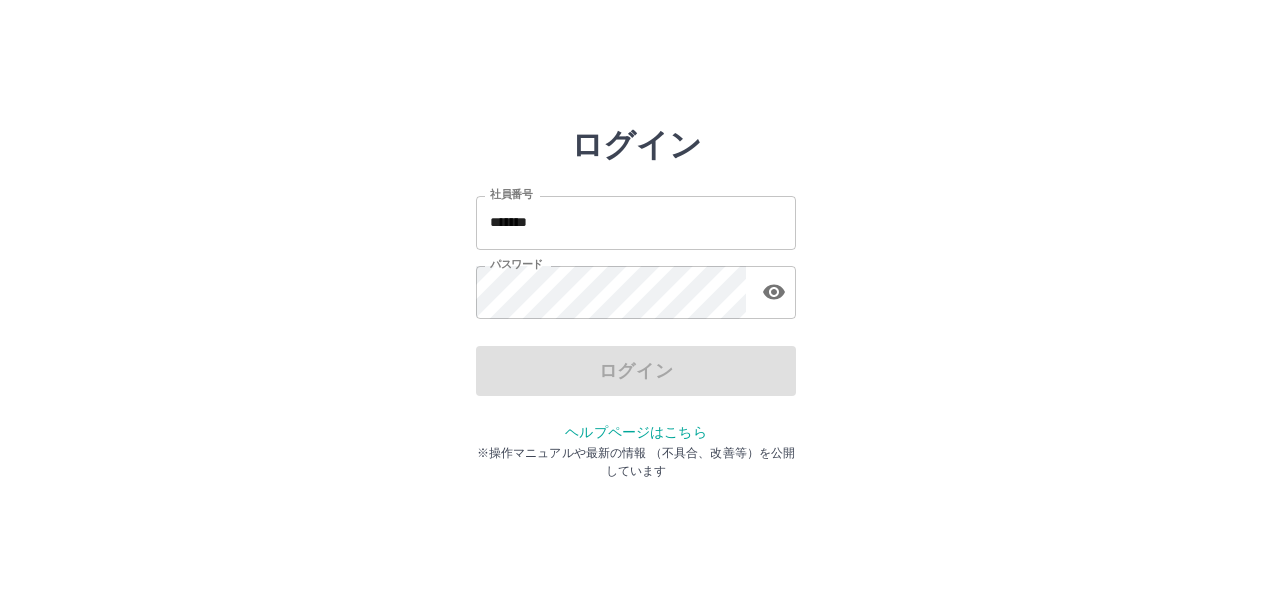 click on "*******" at bounding box center [636, 222] 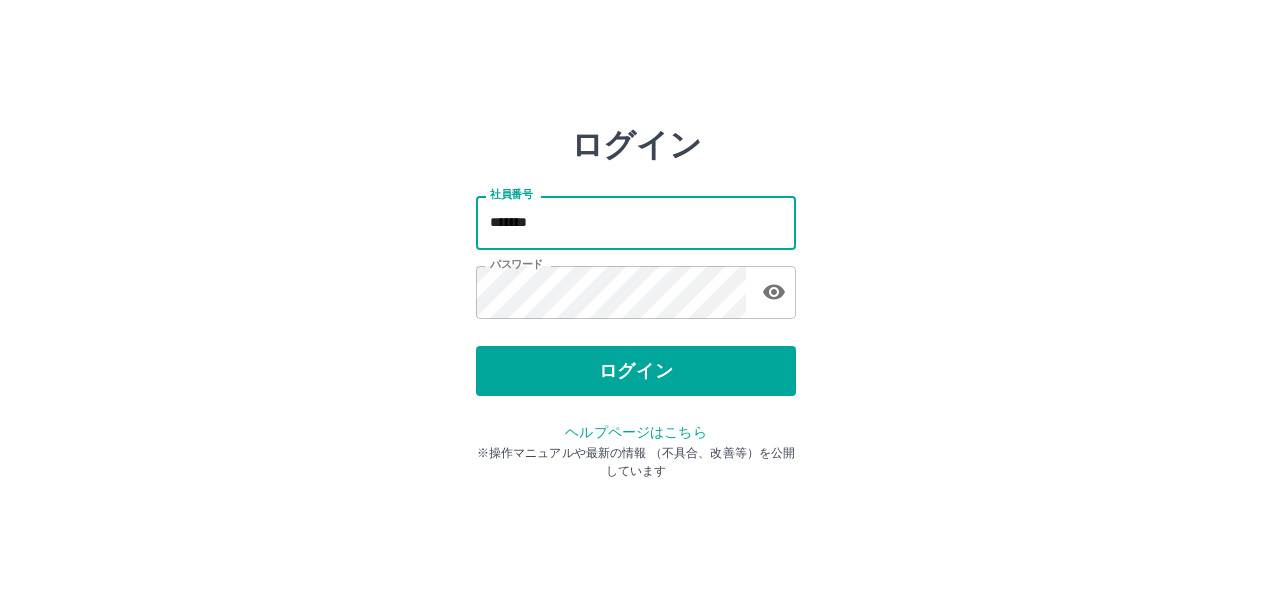 type on "*******" 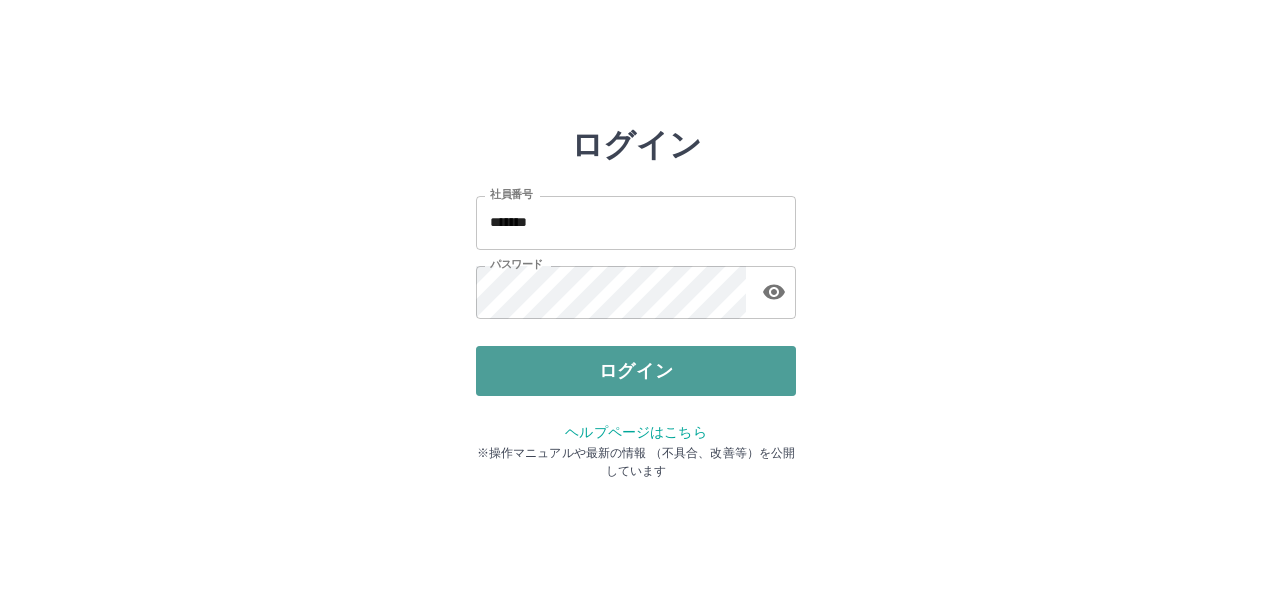 click on "ログイン" at bounding box center [636, 371] 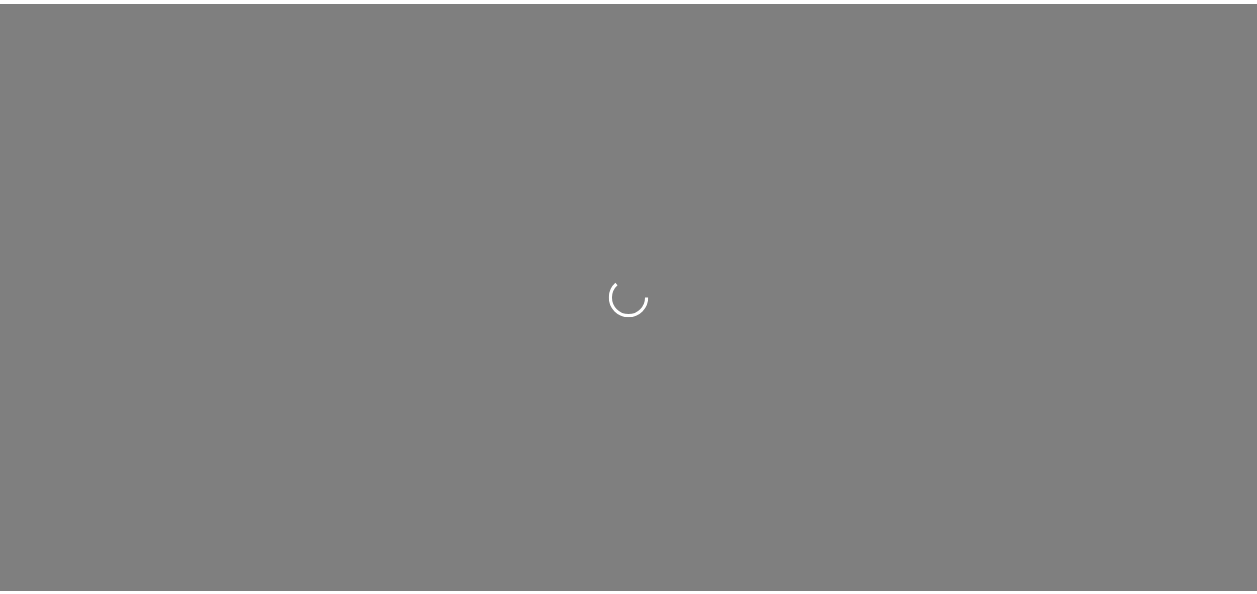 scroll, scrollTop: 0, scrollLeft: 0, axis: both 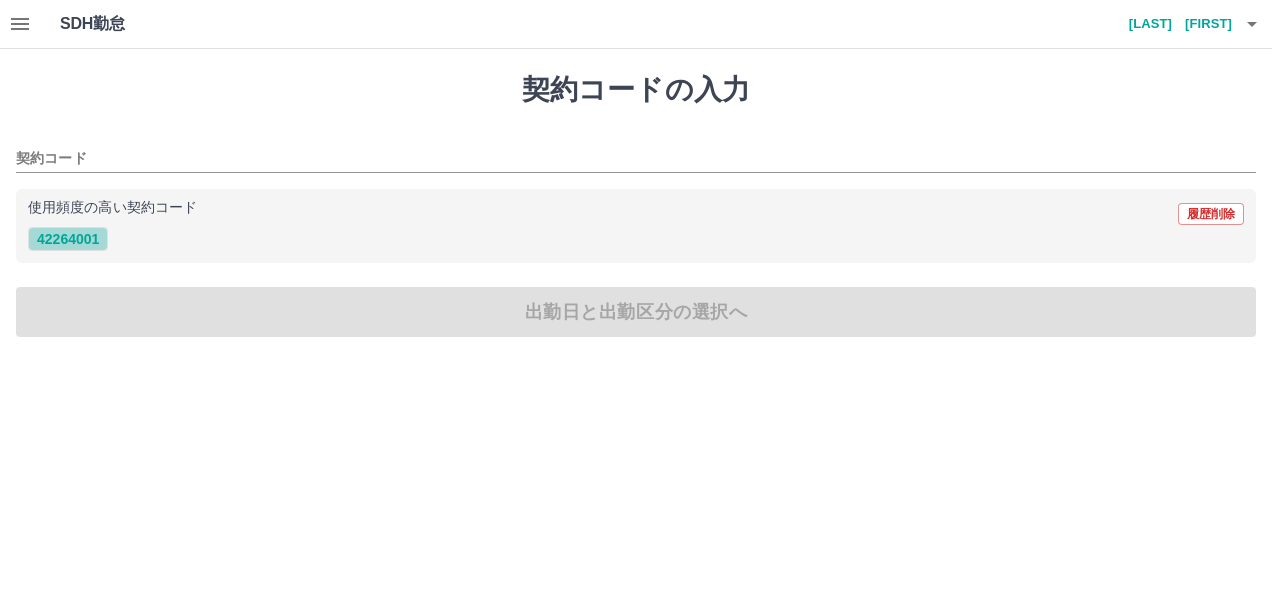 click on "42264001" at bounding box center [68, 239] 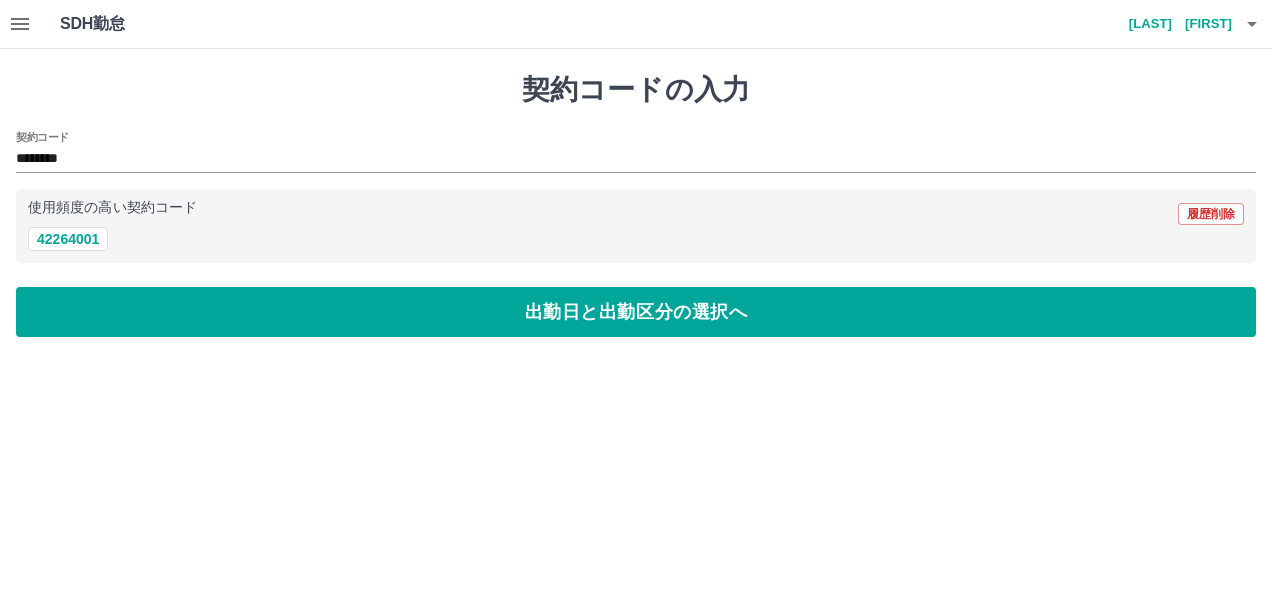 click on "契約コードの入力 契約コード ******** 使用頻度の高い契約コード 履歴削除 42264001 出勤日と出勤区分の選択へ" at bounding box center (636, 205) 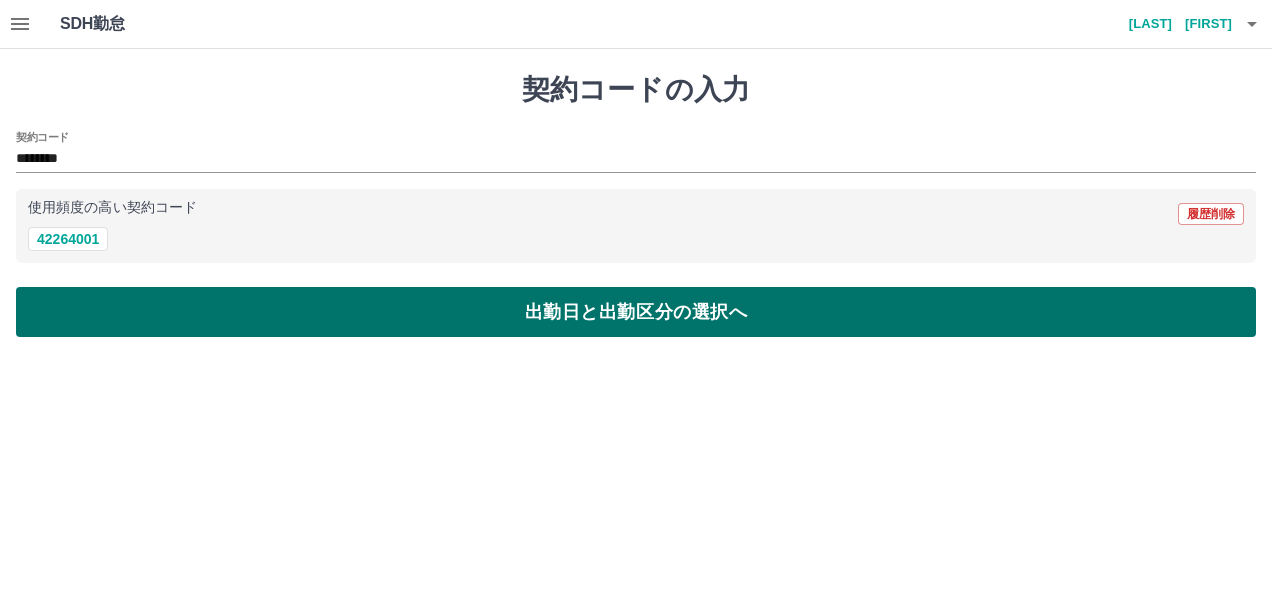 click on "出勤日と出勤区分の選択へ" at bounding box center (636, 312) 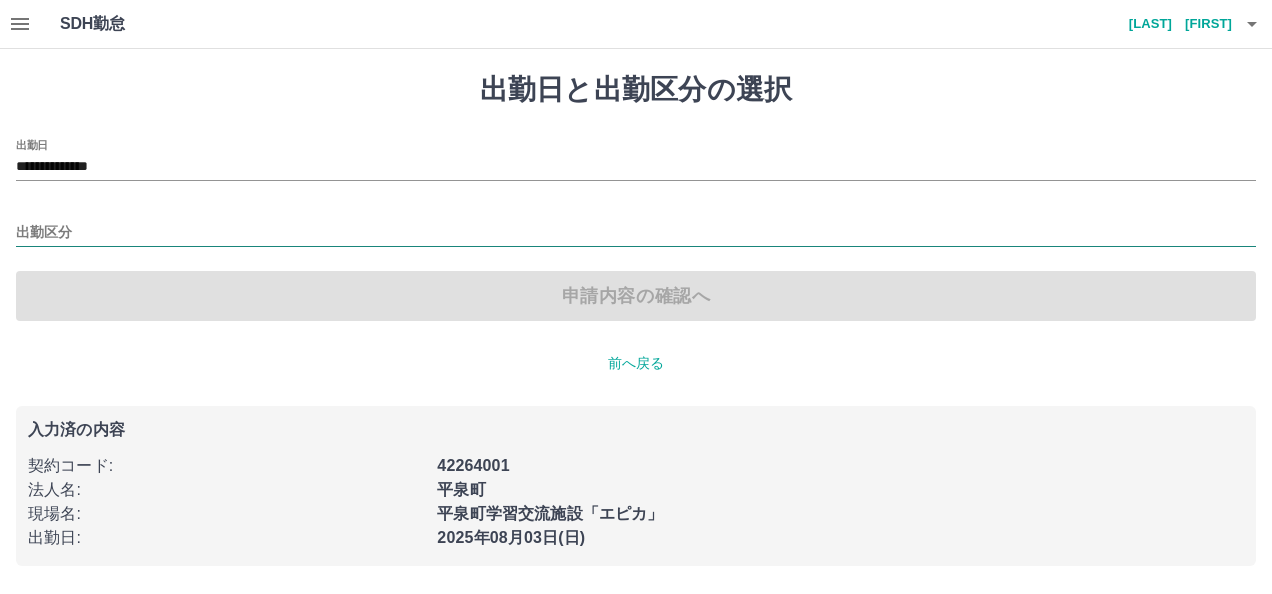 click on "出勤区分" at bounding box center [636, 233] 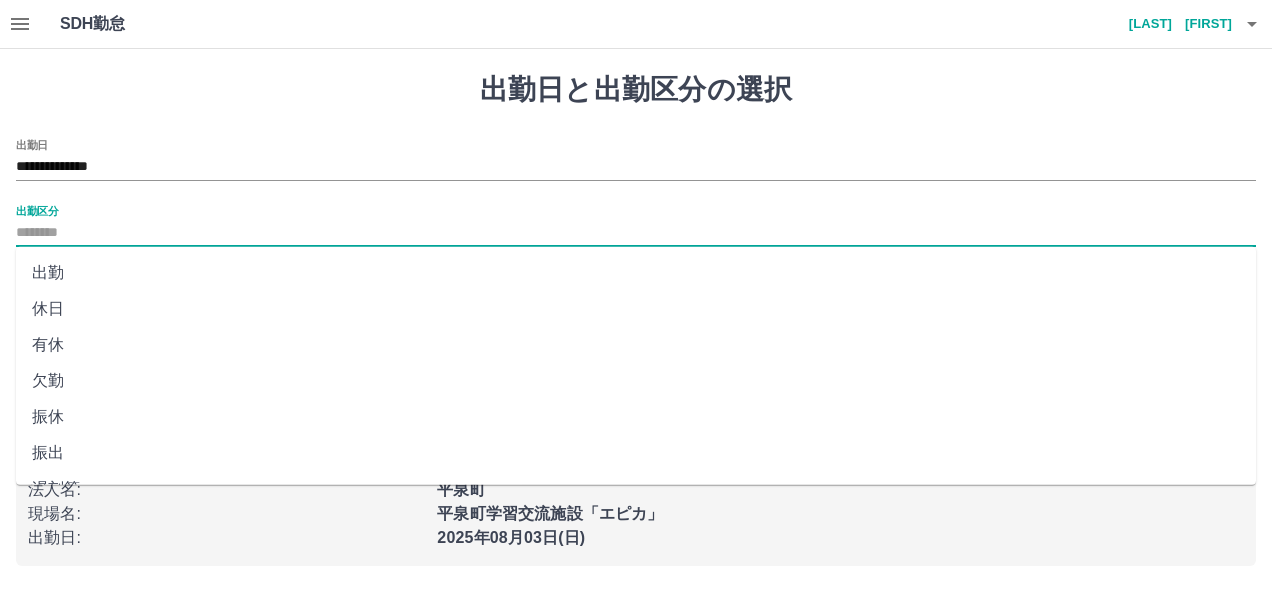 click on "出勤" at bounding box center [636, 273] 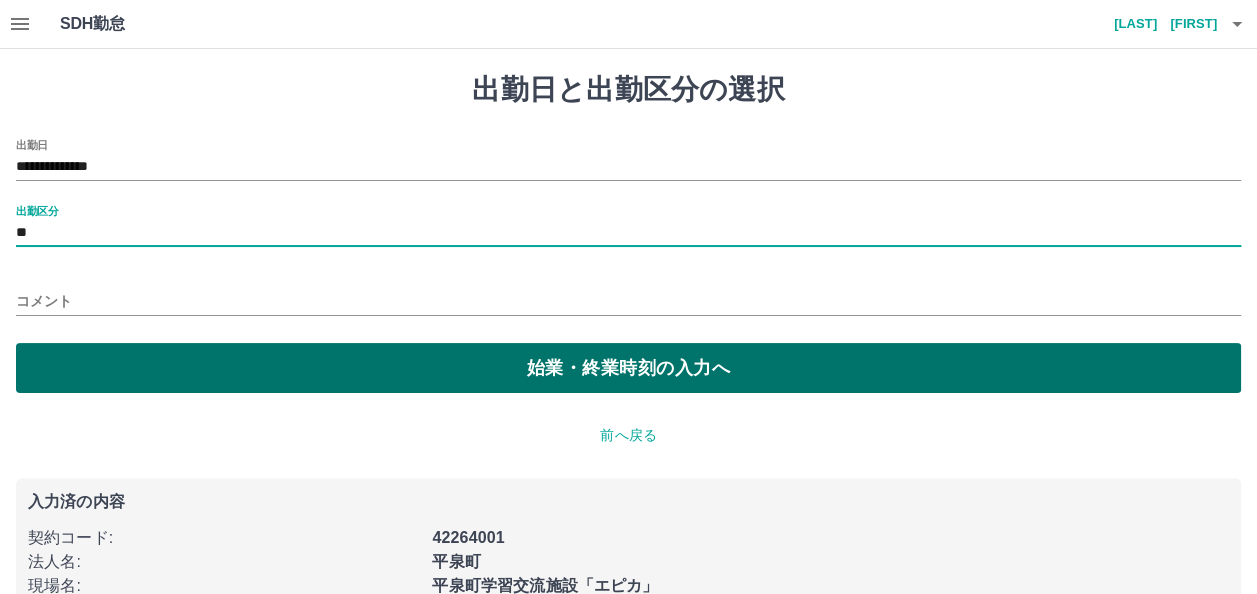 click on "始業・終業時刻の入力へ" at bounding box center [628, 368] 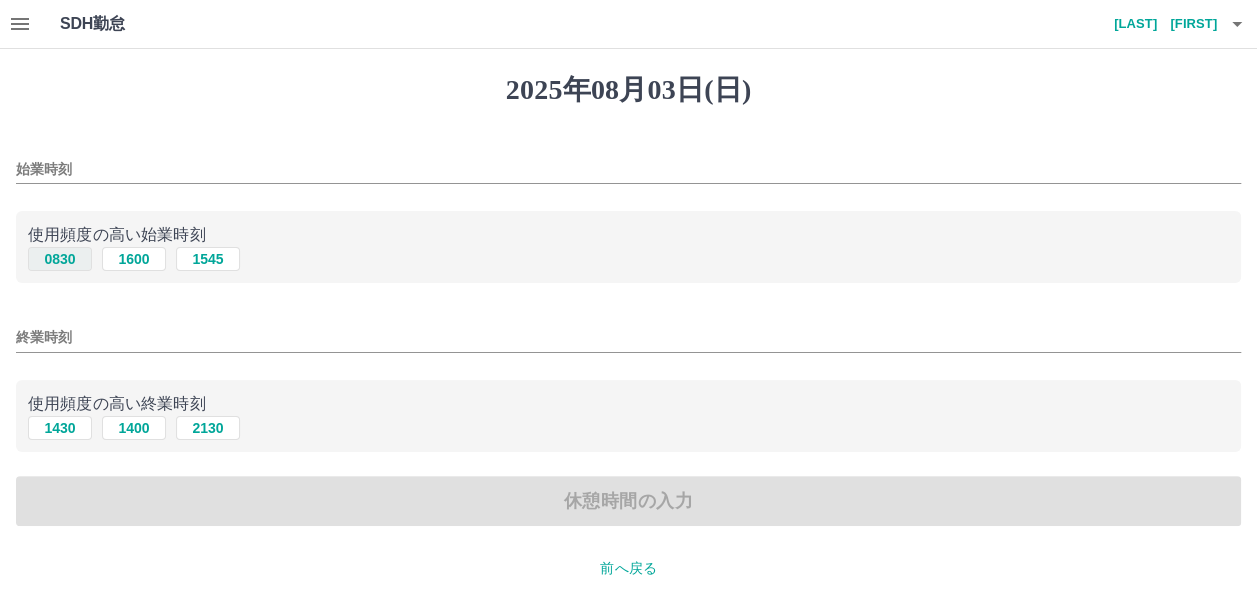 click on "0830" at bounding box center [60, 259] 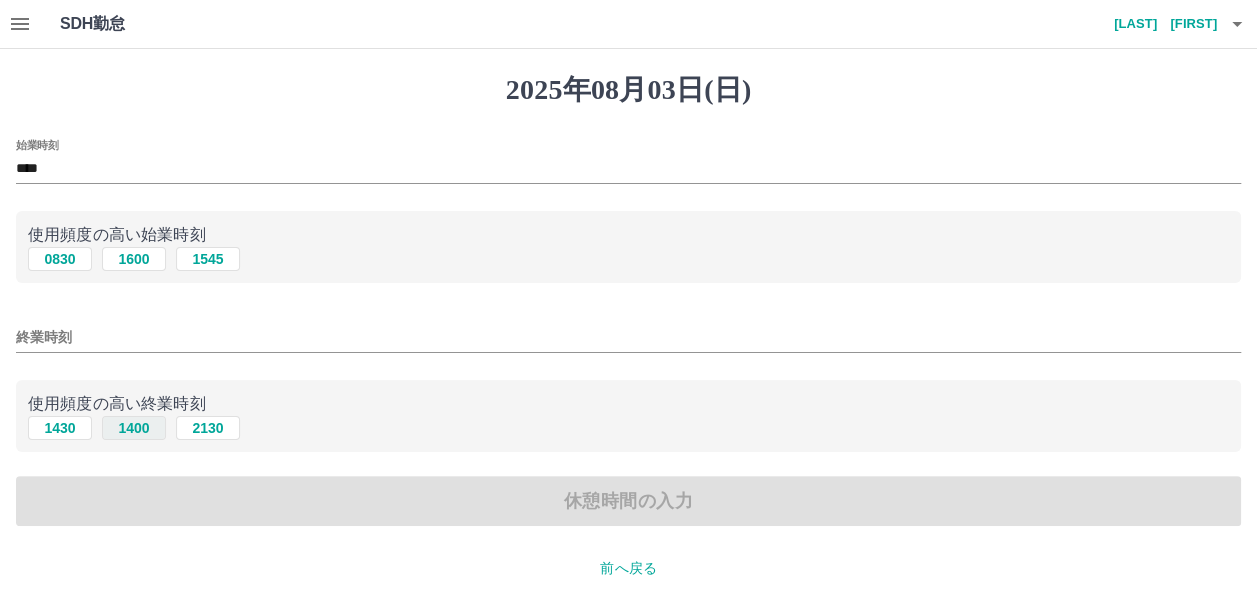 click on "1400" at bounding box center (134, 428) 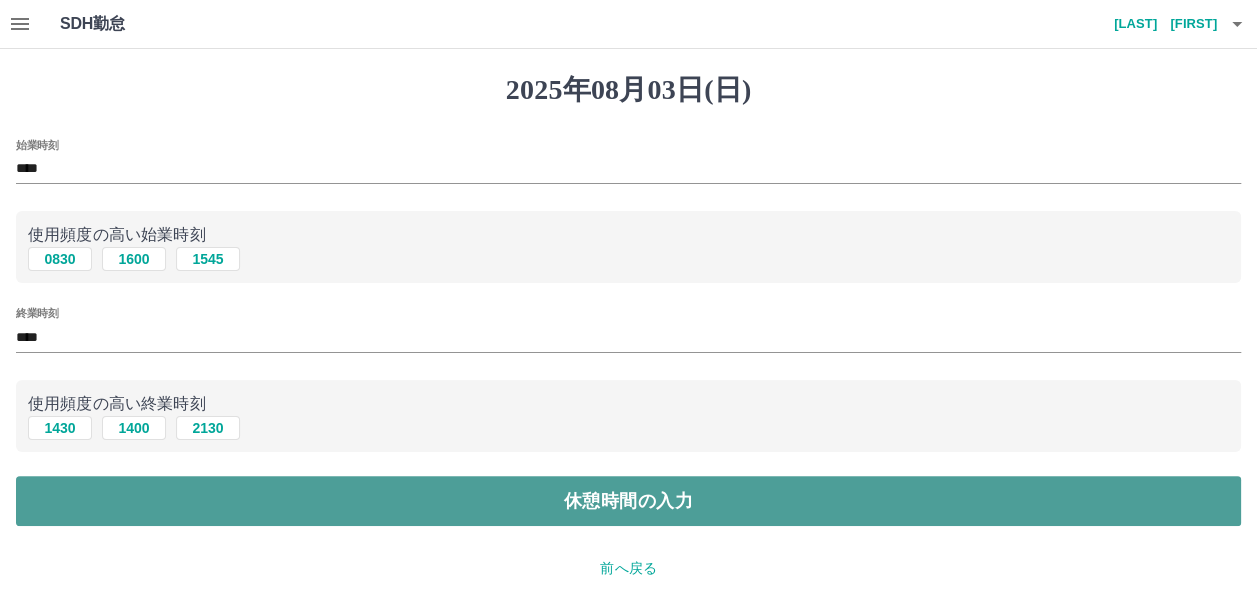 click on "休憩時間の入力" at bounding box center (628, 501) 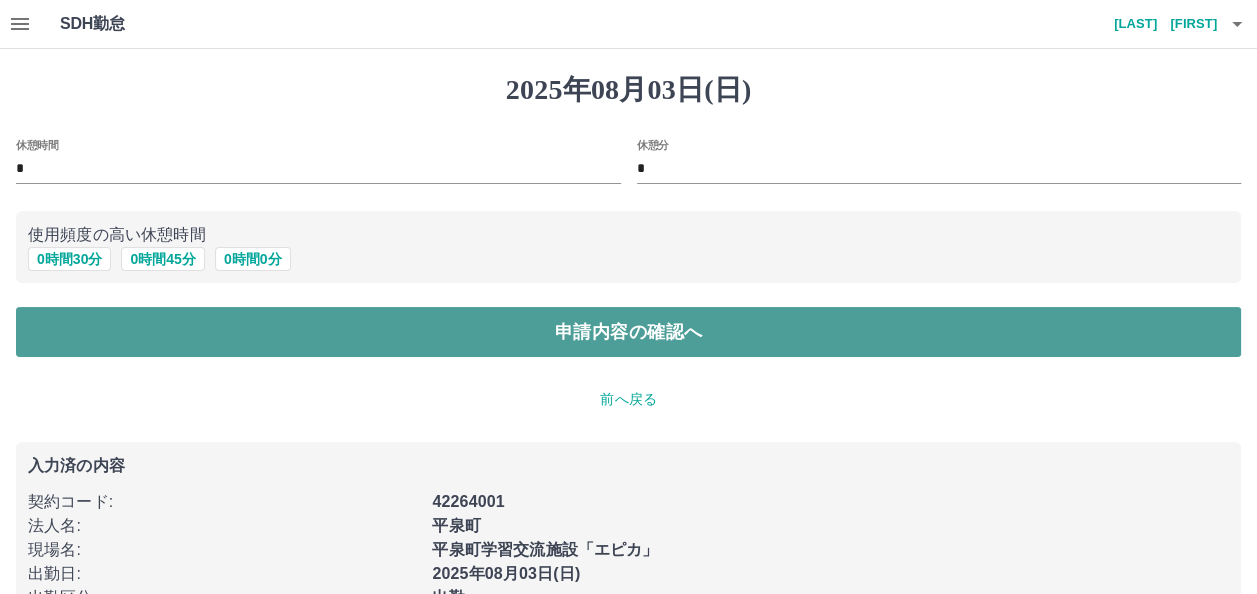 click on "申請内容の確認へ" at bounding box center (628, 332) 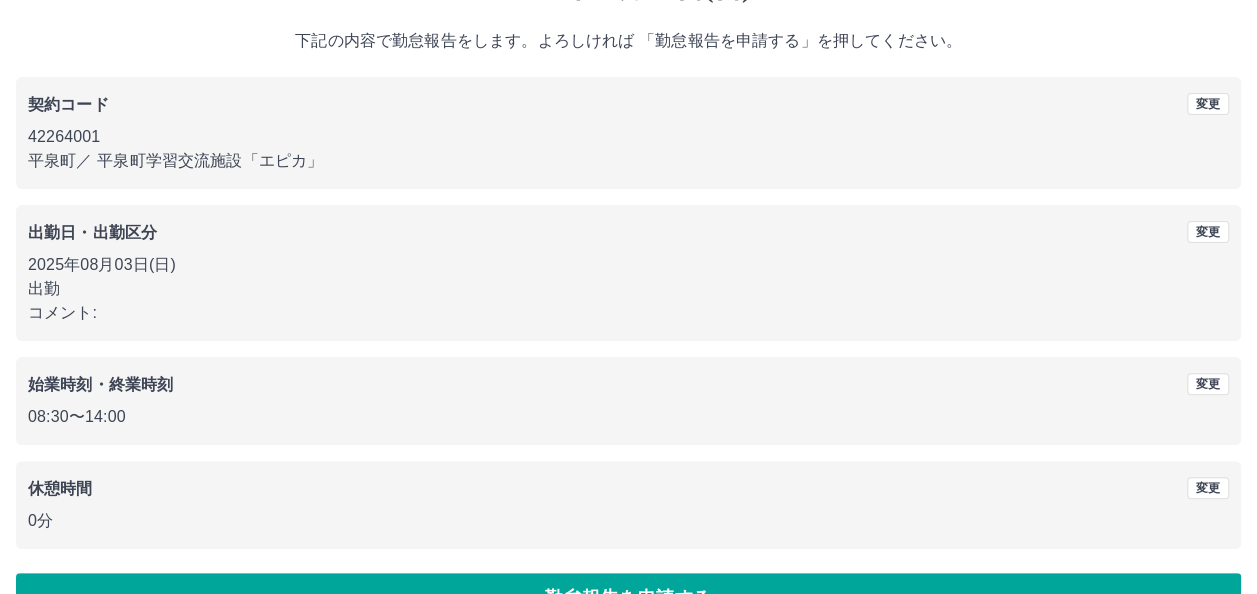 scroll, scrollTop: 154, scrollLeft: 0, axis: vertical 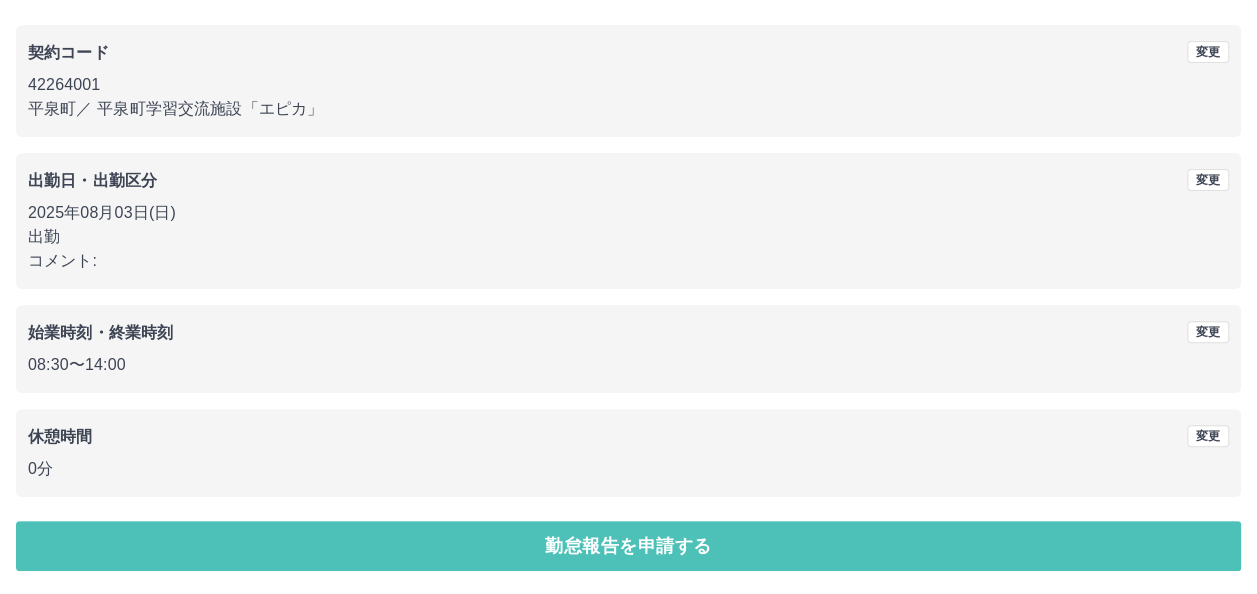 click on "勤怠報告を申請する" at bounding box center [628, 546] 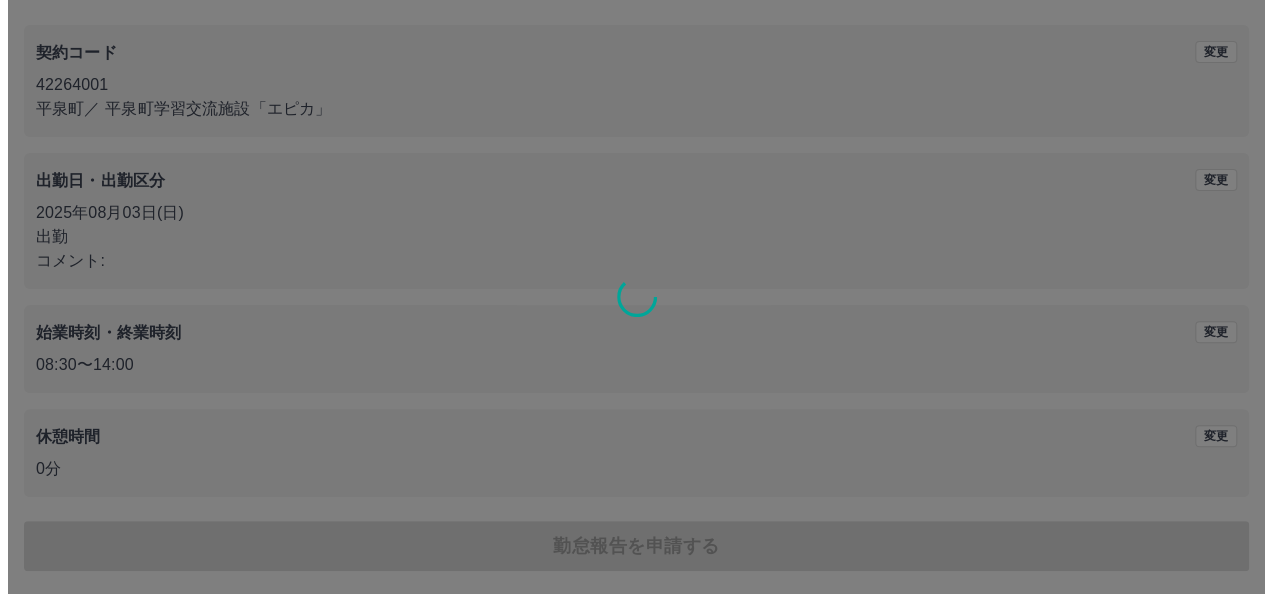 scroll, scrollTop: 0, scrollLeft: 0, axis: both 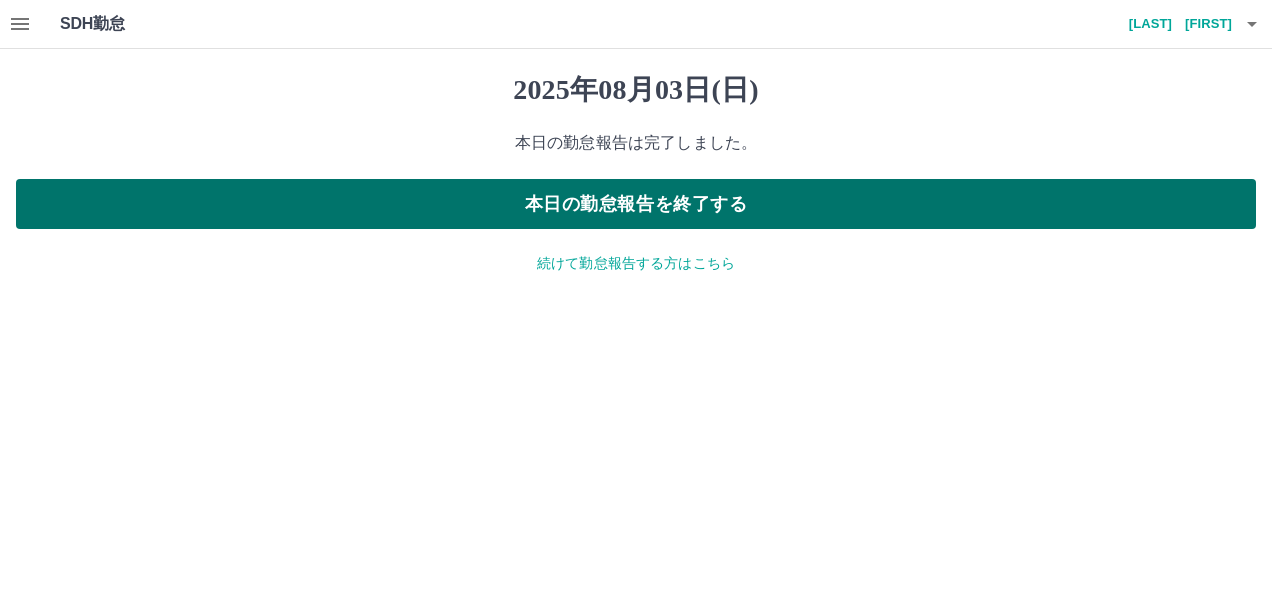 click on "本日の勤怠報告を終了する" at bounding box center [636, 204] 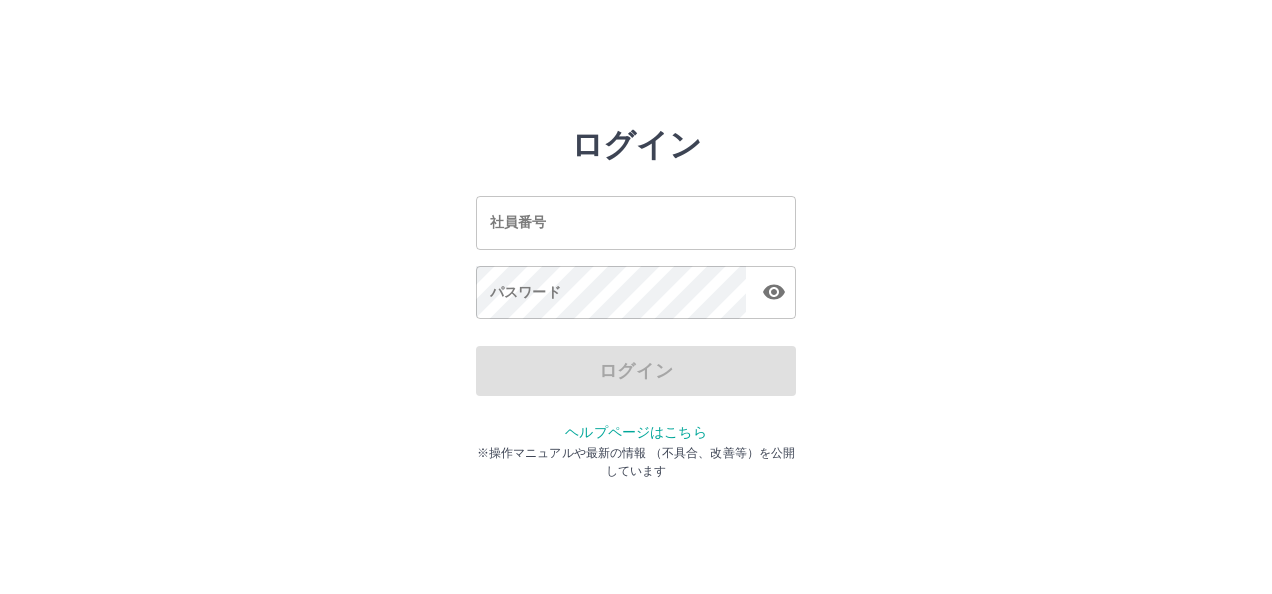 scroll, scrollTop: 0, scrollLeft: 0, axis: both 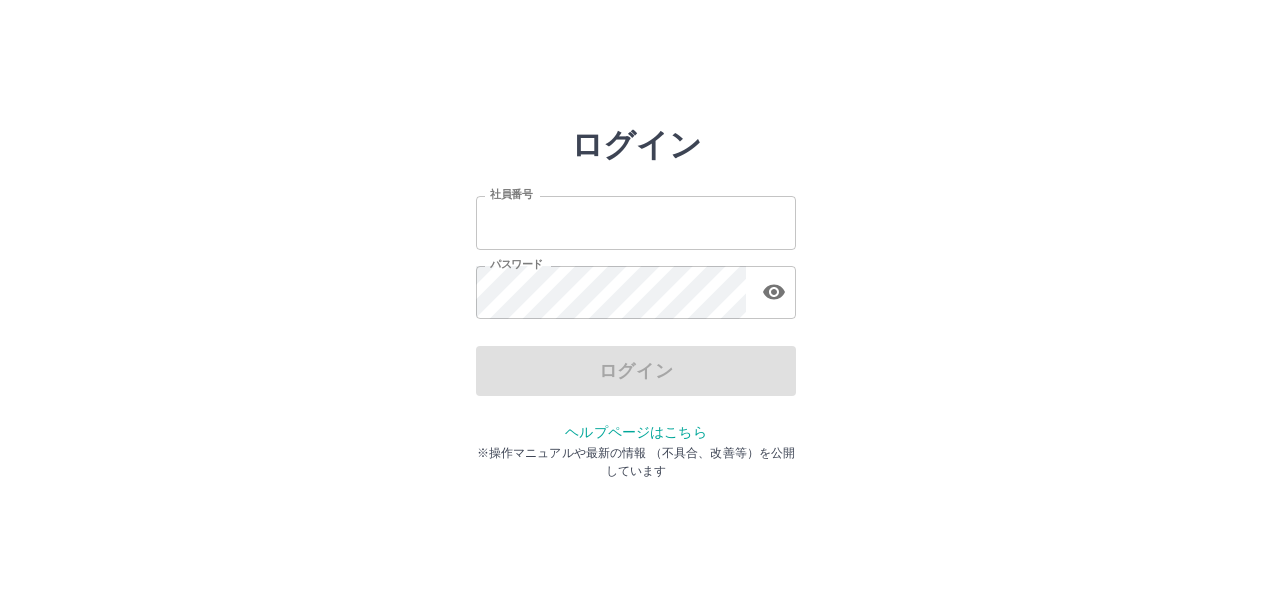 type on "*******" 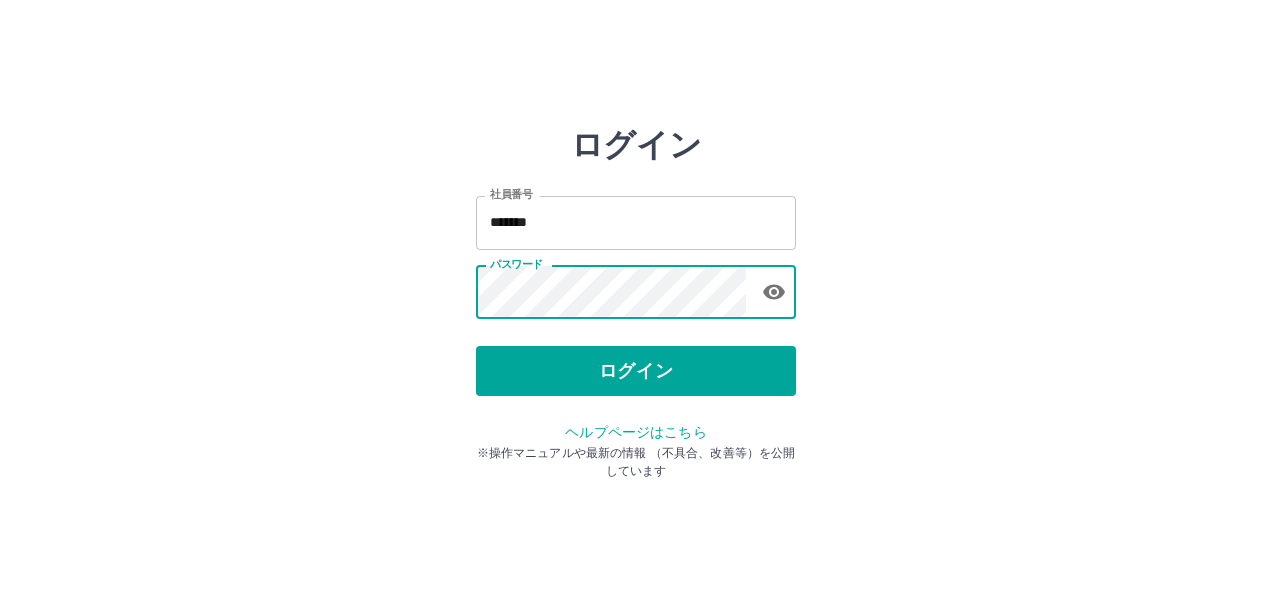 drag, startPoint x: 904, startPoint y: 242, endPoint x: 886, endPoint y: 273, distance: 35.846897 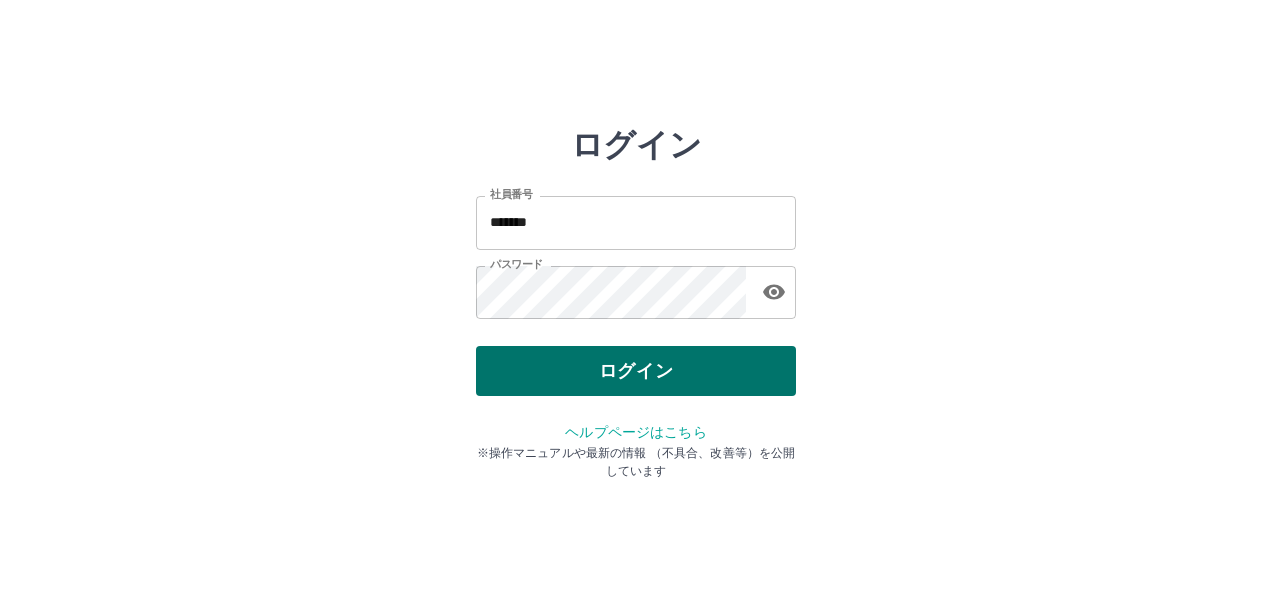 click on "ログイン" at bounding box center [636, 371] 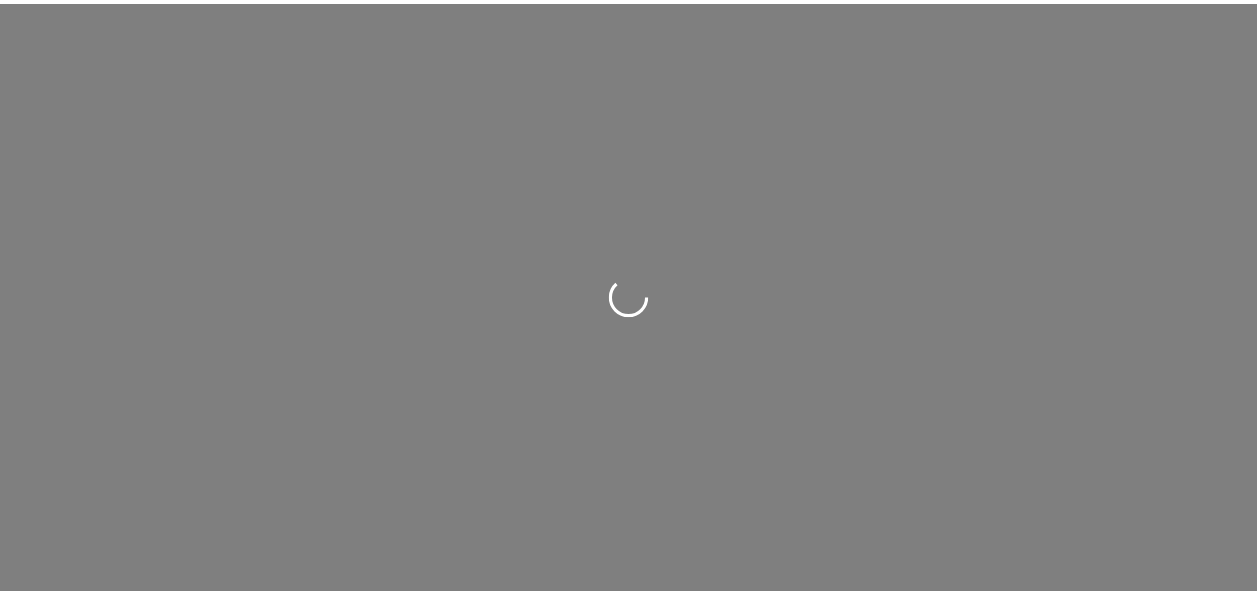 scroll, scrollTop: 0, scrollLeft: 0, axis: both 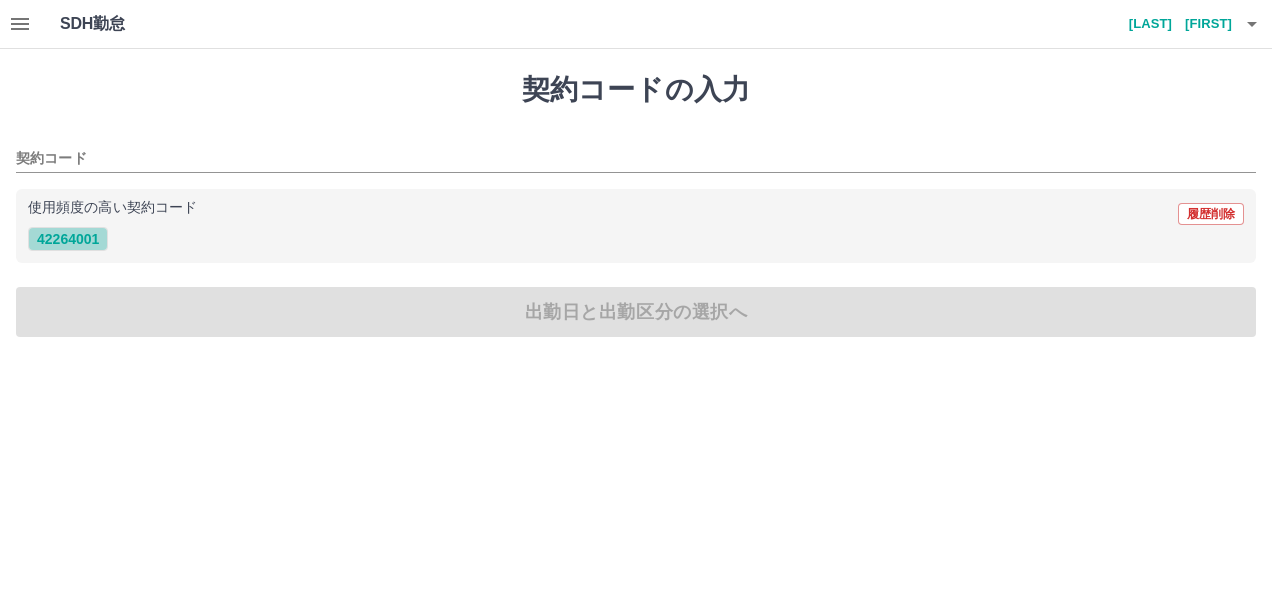 click on "42264001" at bounding box center (68, 239) 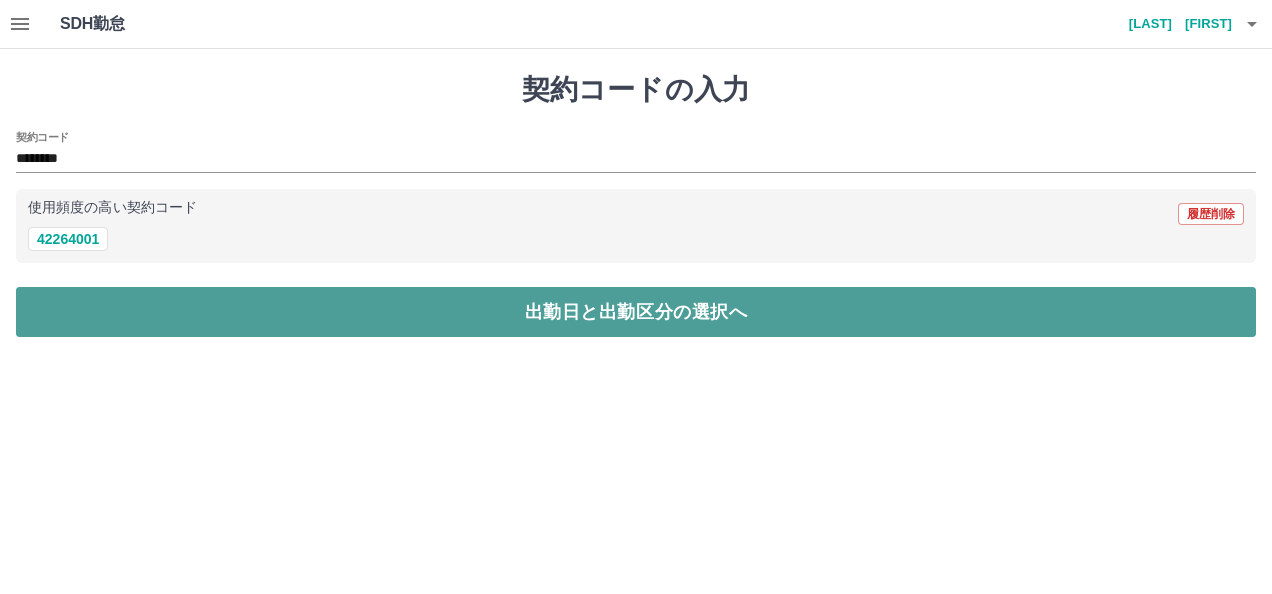 click on "出勤日と出勤区分の選択へ" at bounding box center [636, 312] 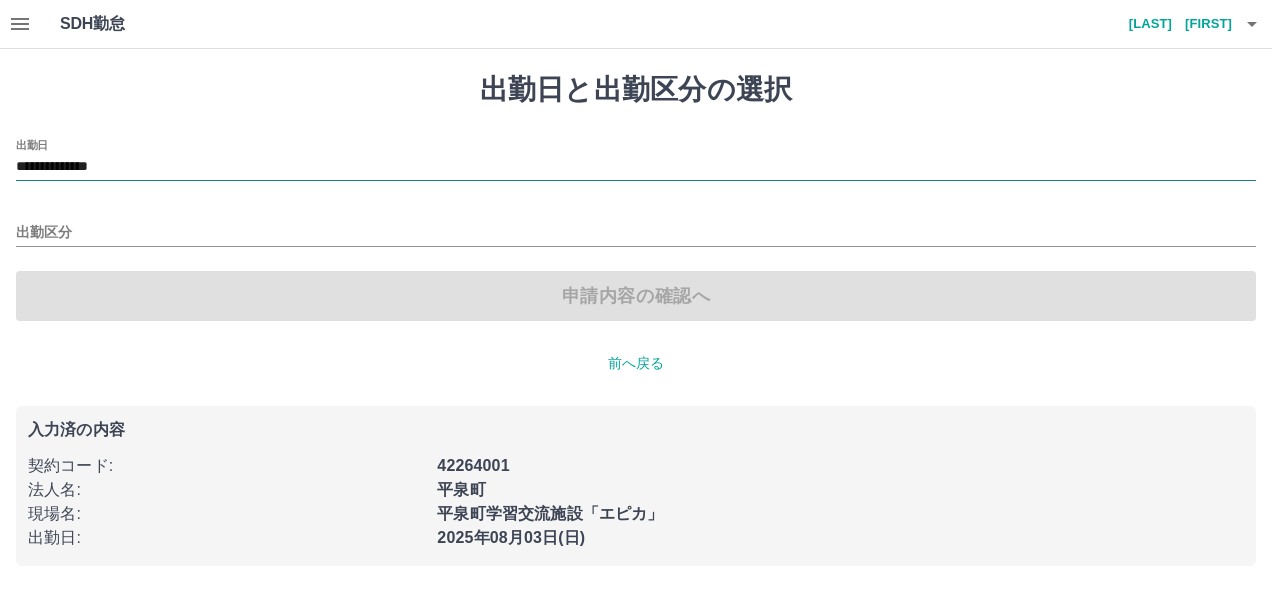 click on "**********" at bounding box center [636, 167] 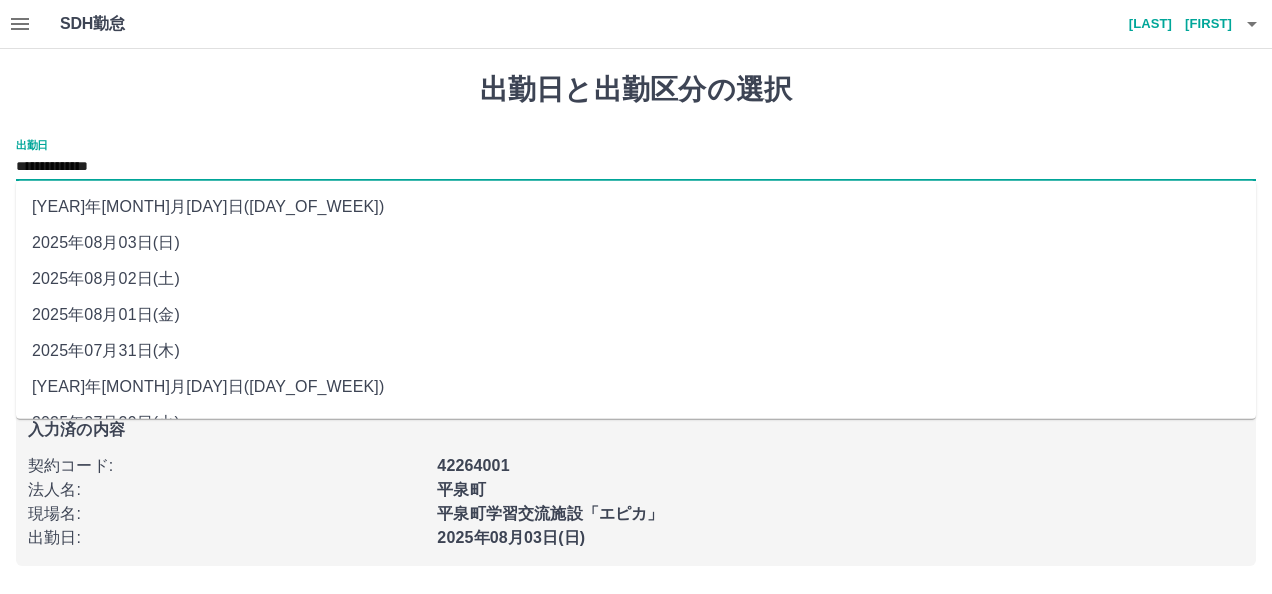 drag, startPoint x: 102, startPoint y: 164, endPoint x: 134, endPoint y: 280, distance: 120.33287 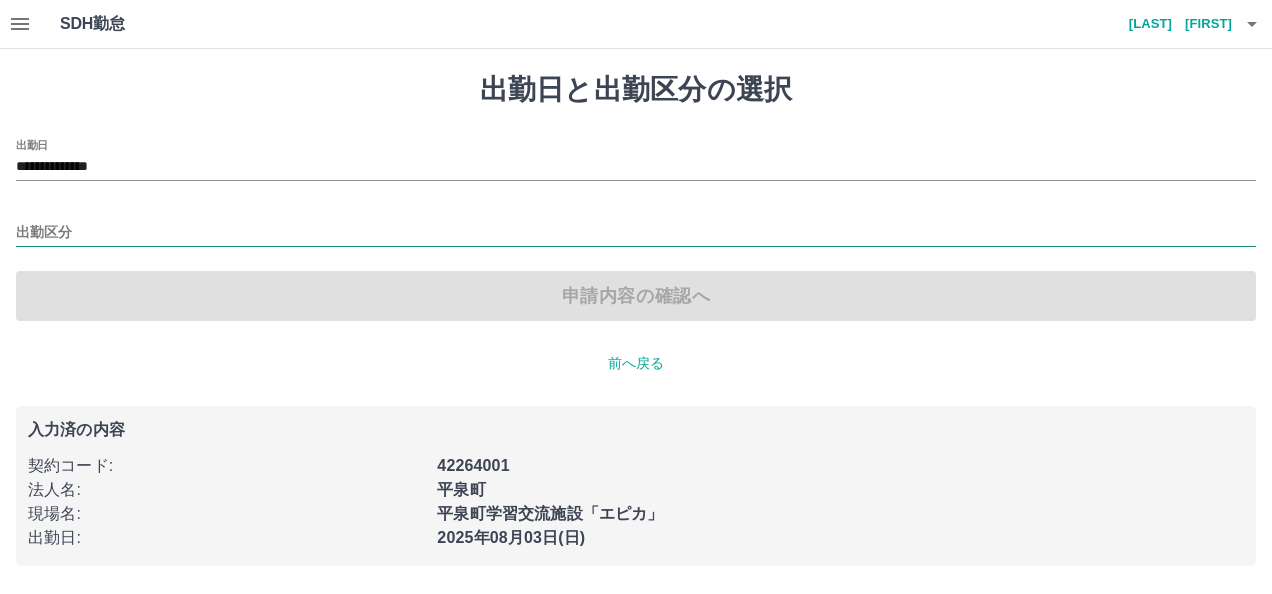 drag, startPoint x: 287, startPoint y: 288, endPoint x: 165, endPoint y: 232, distance: 134.23859 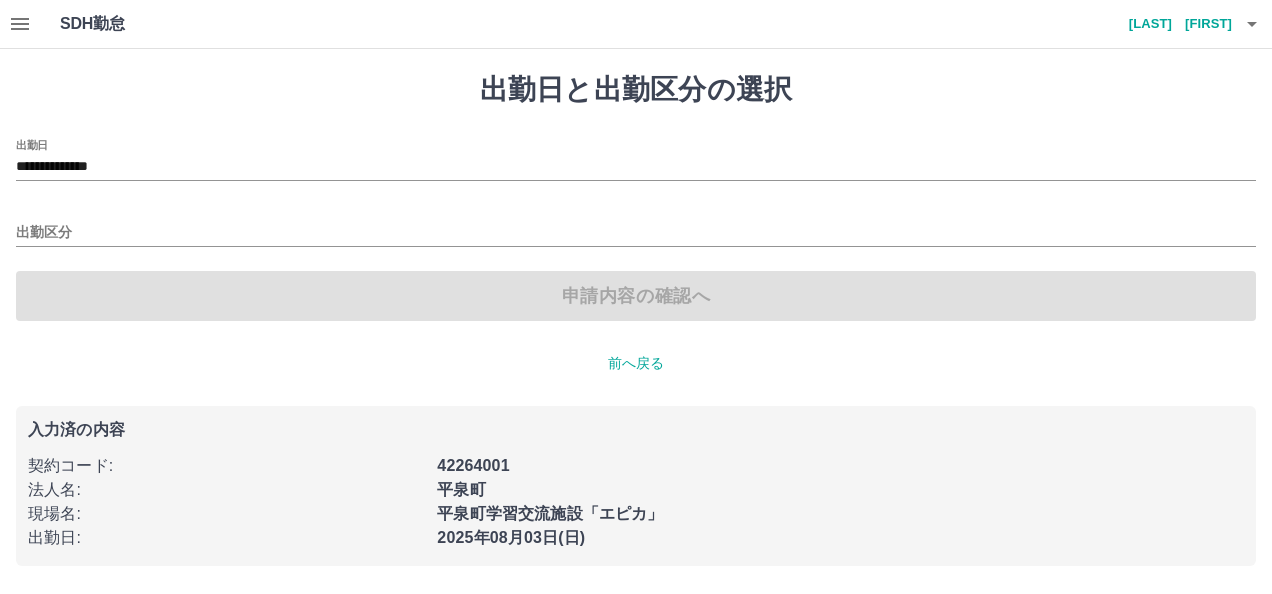 click on "出勤区分" at bounding box center (636, 226) 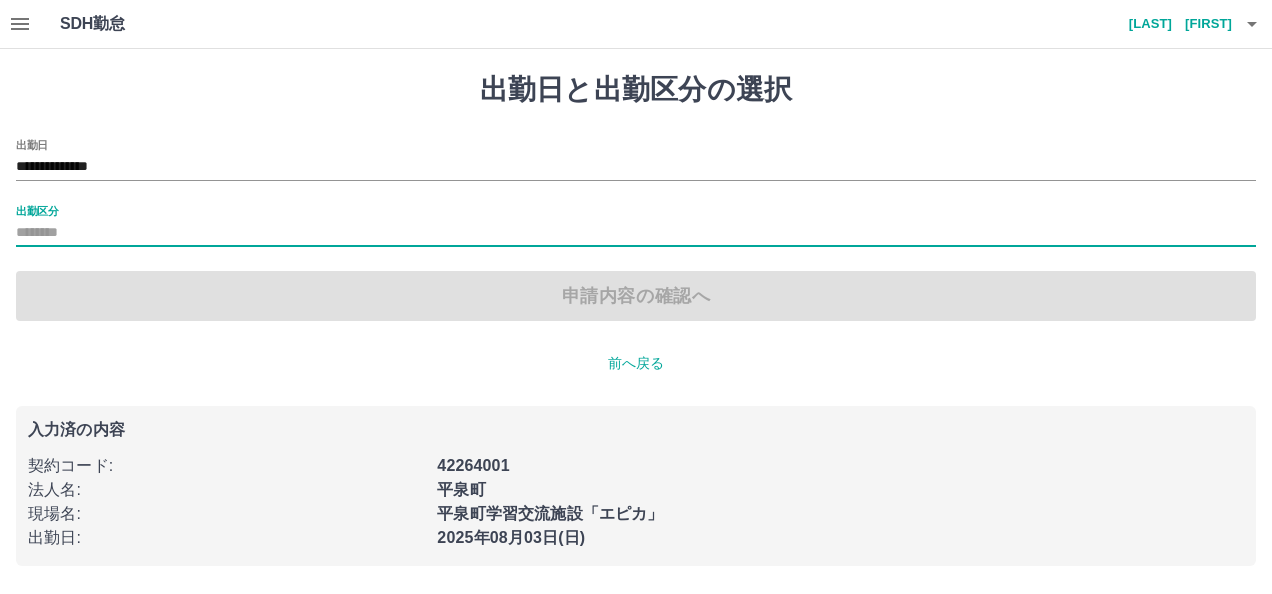 click on "出勤区分" at bounding box center (636, 233) 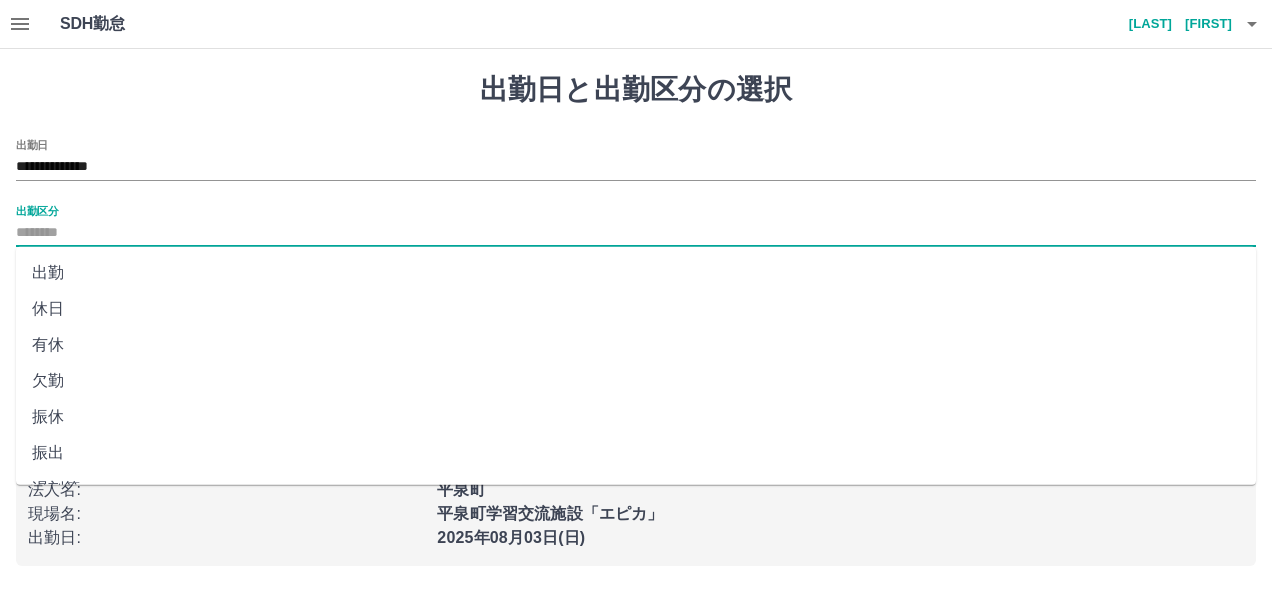 click on "出勤" at bounding box center (636, 273) 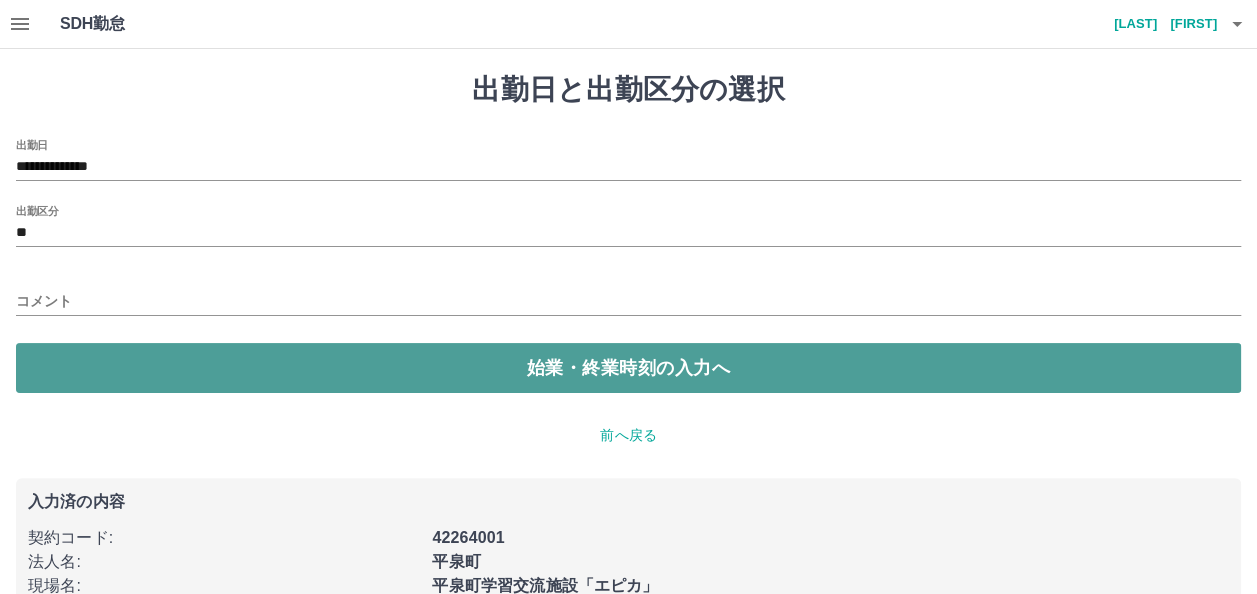 click on "始業・終業時刻の入力へ" at bounding box center [628, 368] 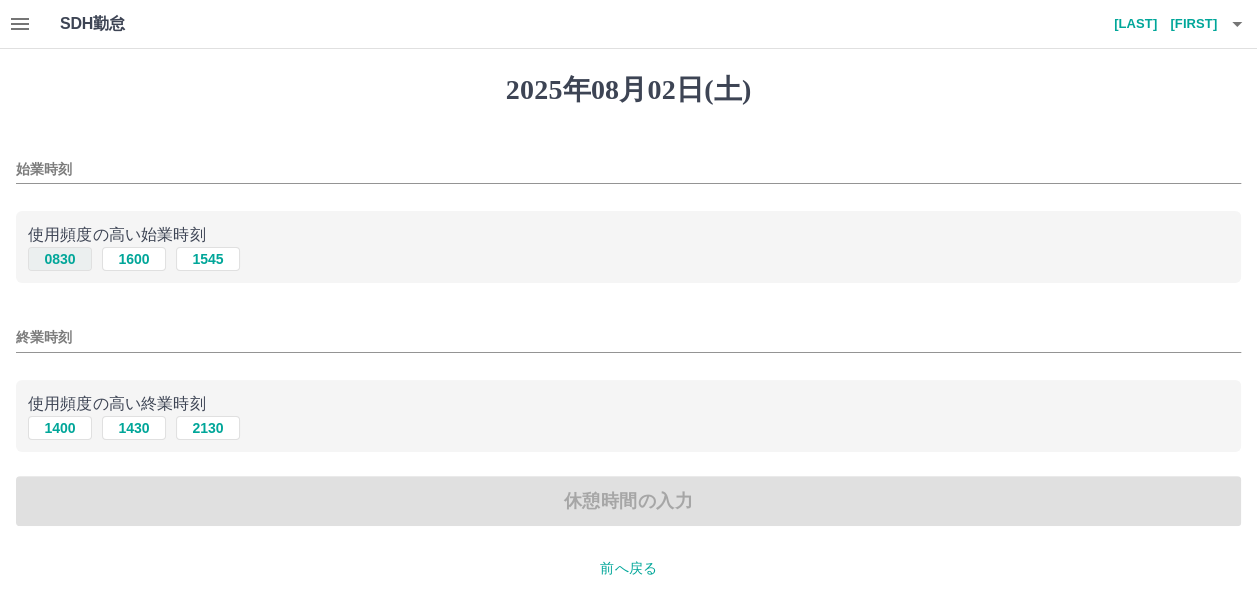 click on "0830" at bounding box center (60, 259) 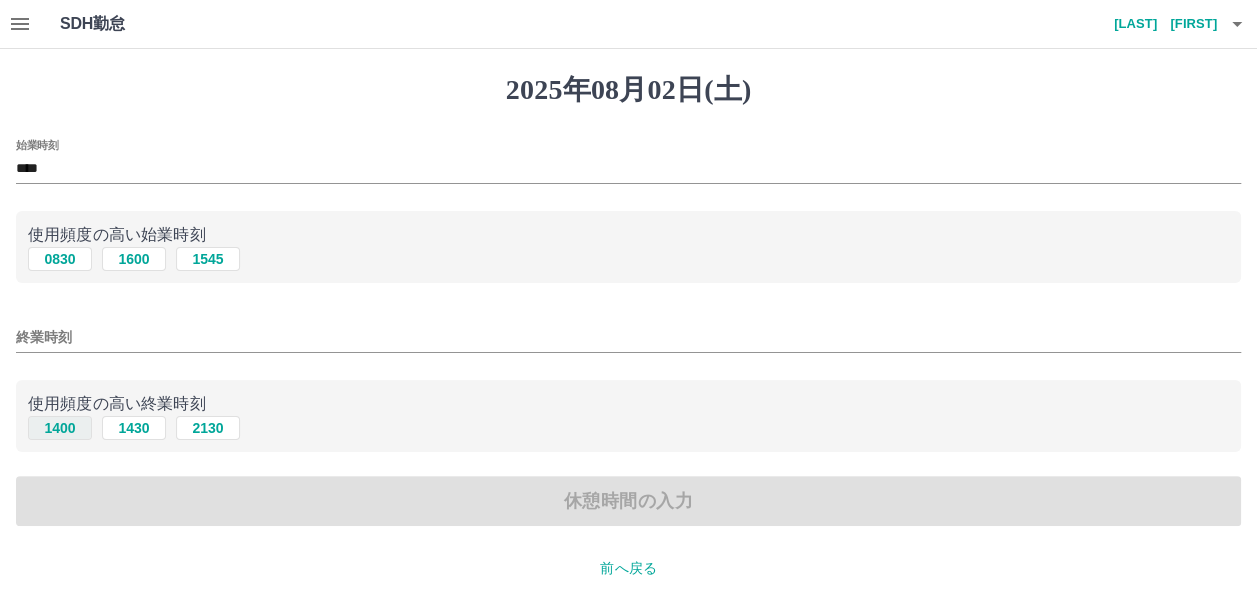 click on "1400" at bounding box center [60, 428] 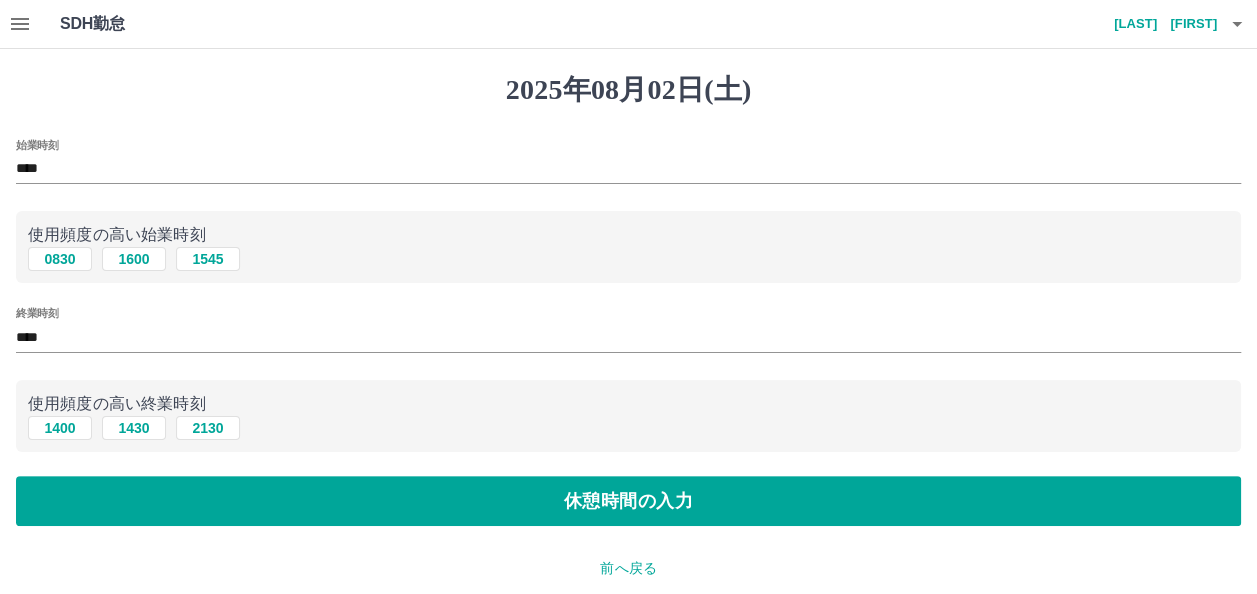 scroll, scrollTop: 226, scrollLeft: 0, axis: vertical 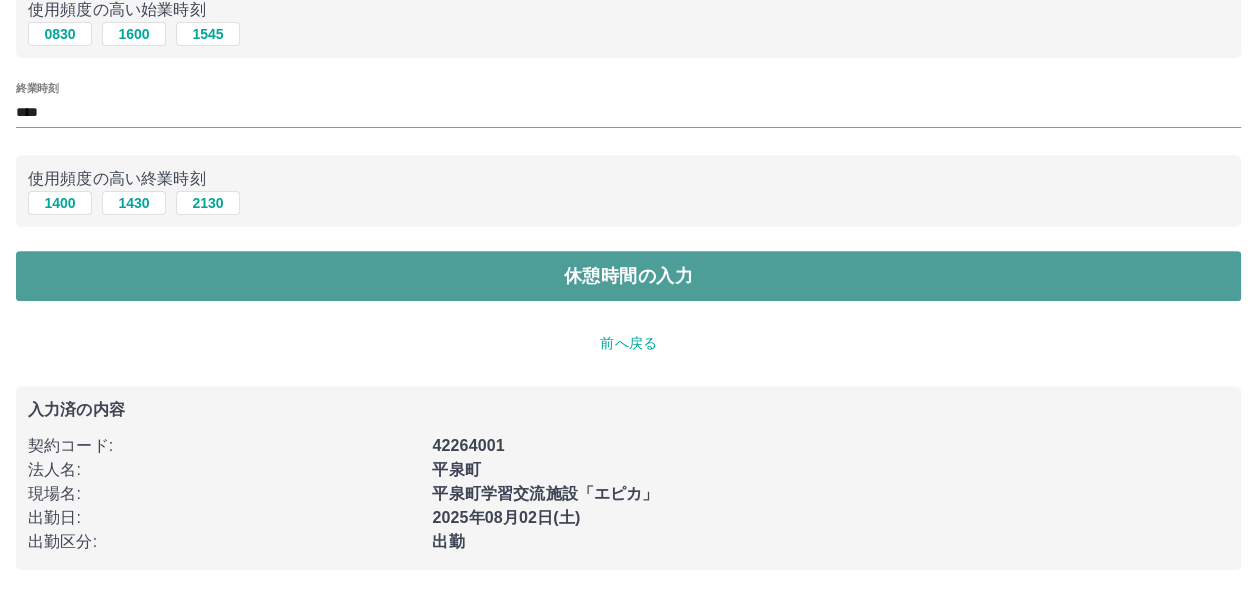 click on "休憩時間の入力" at bounding box center (628, 276) 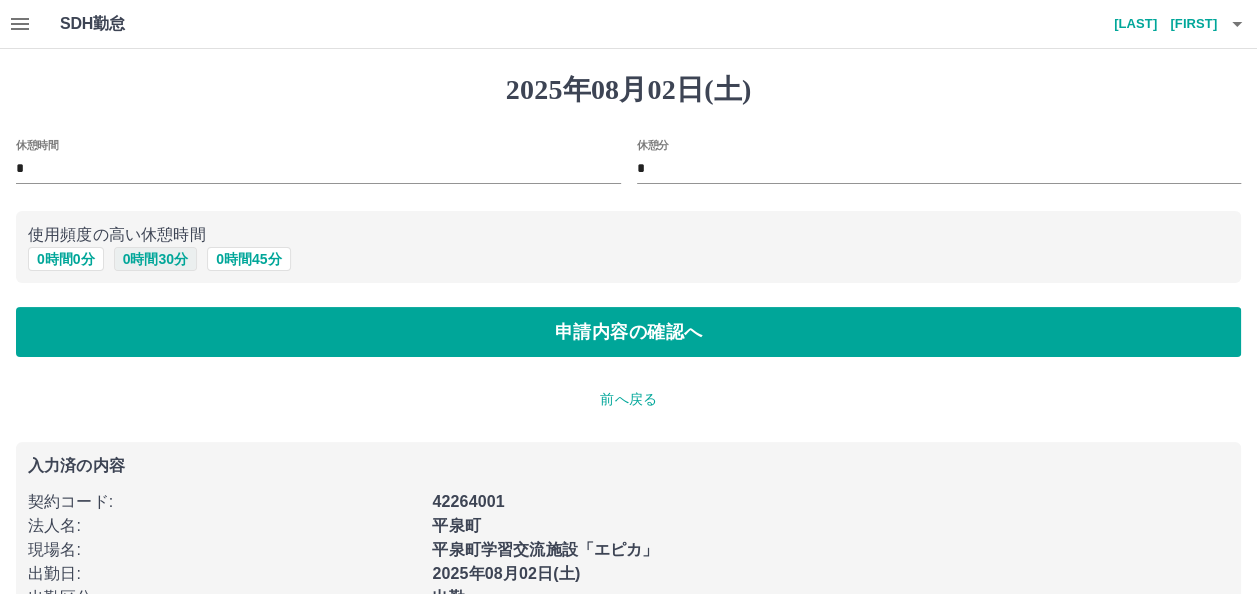 click on "0 時間 30 分" at bounding box center (155, 259) 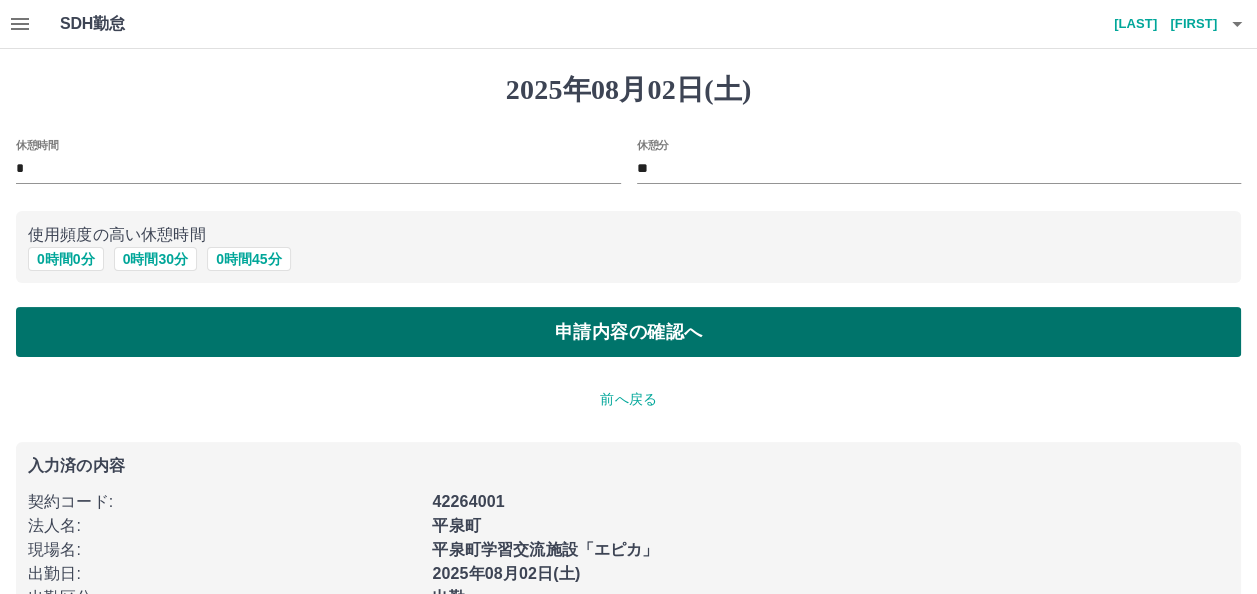 click on "申請内容の確認へ" at bounding box center (628, 332) 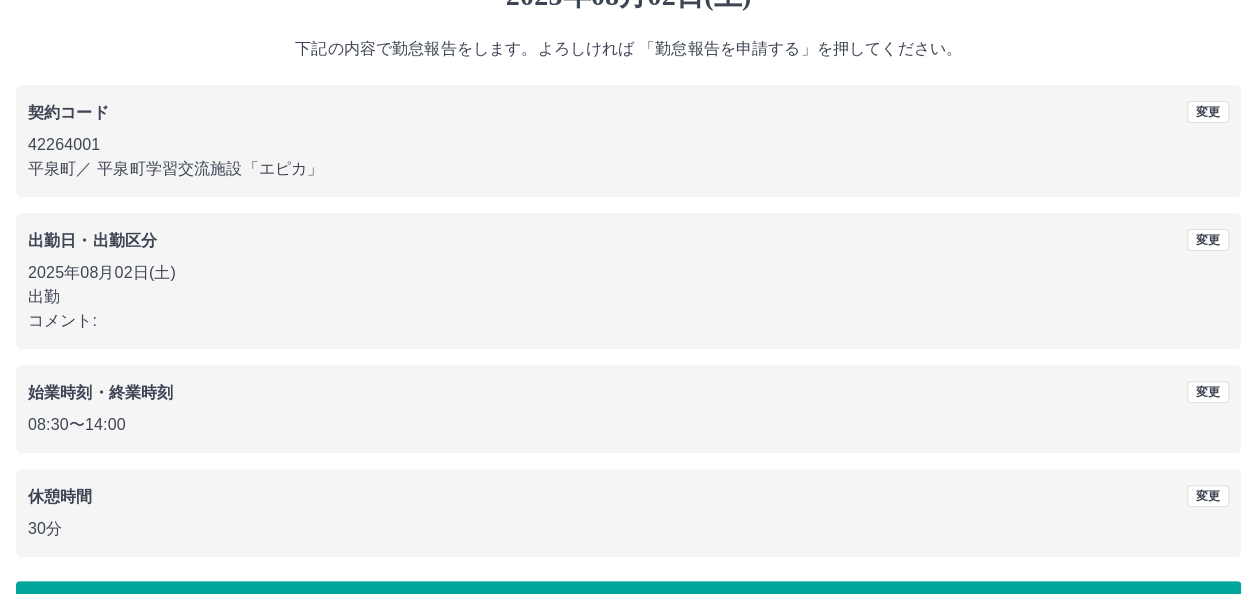 scroll, scrollTop: 154, scrollLeft: 0, axis: vertical 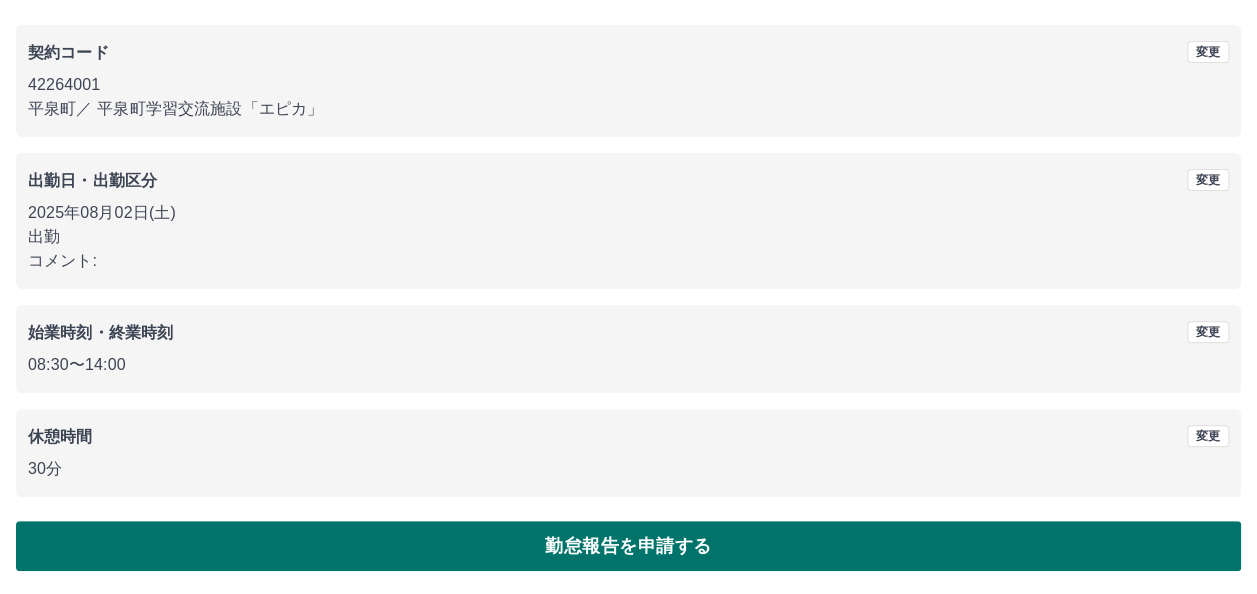 click on "勤怠報告を申請する" at bounding box center [628, 546] 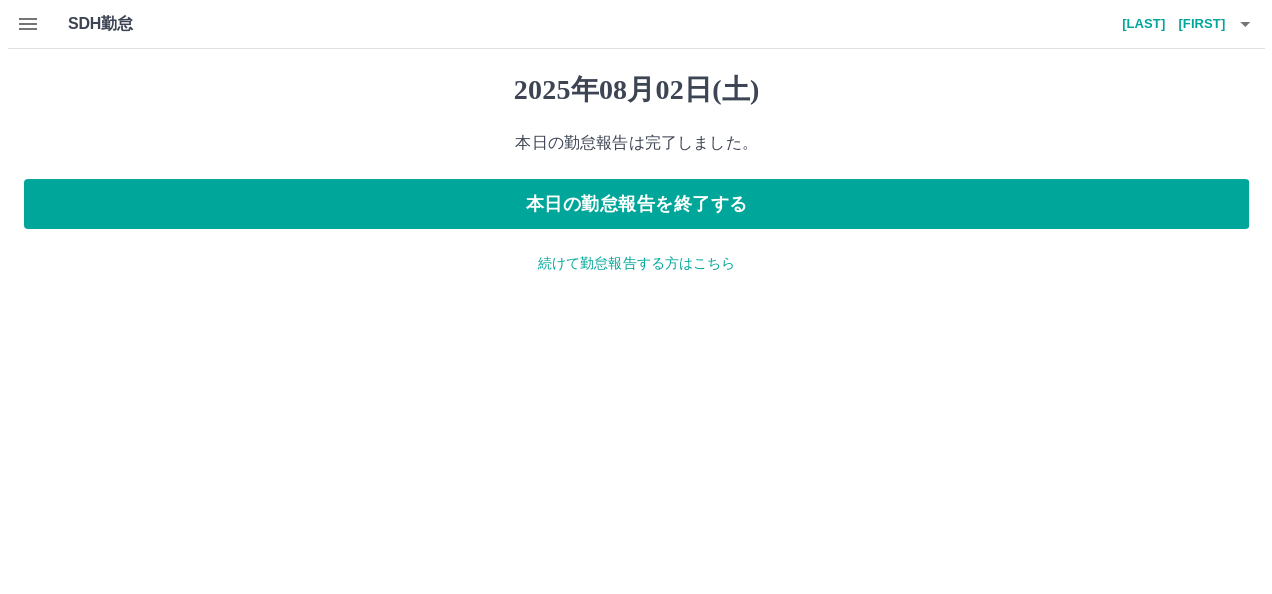 scroll, scrollTop: 0, scrollLeft: 0, axis: both 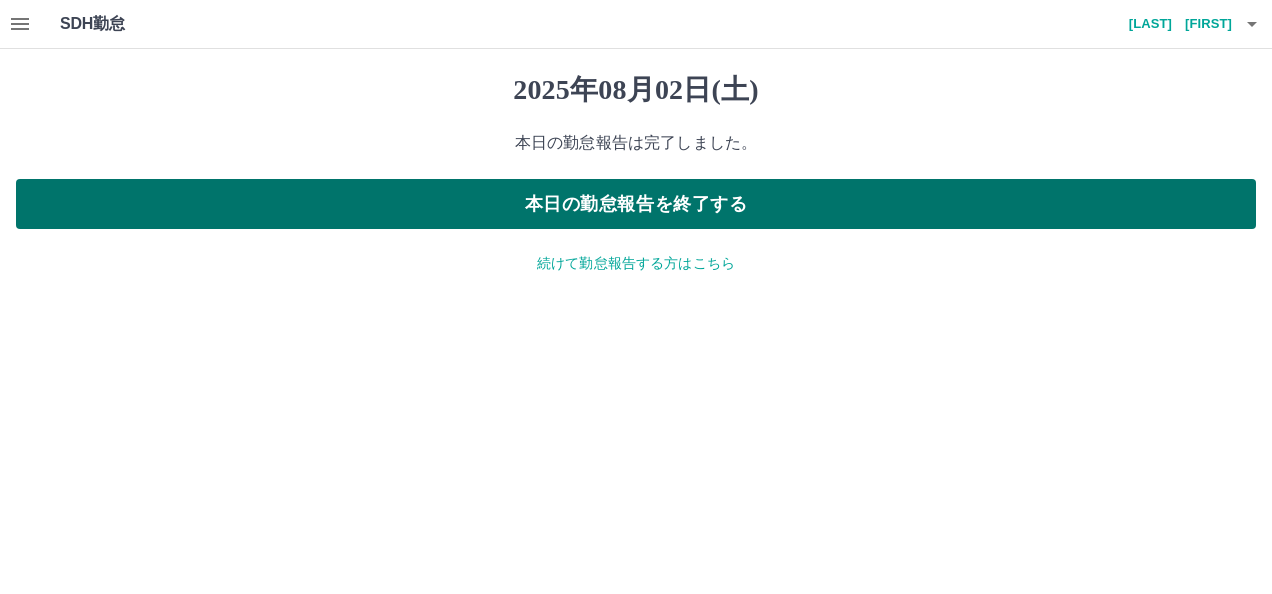 click on "本日の勤怠報告を終了する" at bounding box center (636, 204) 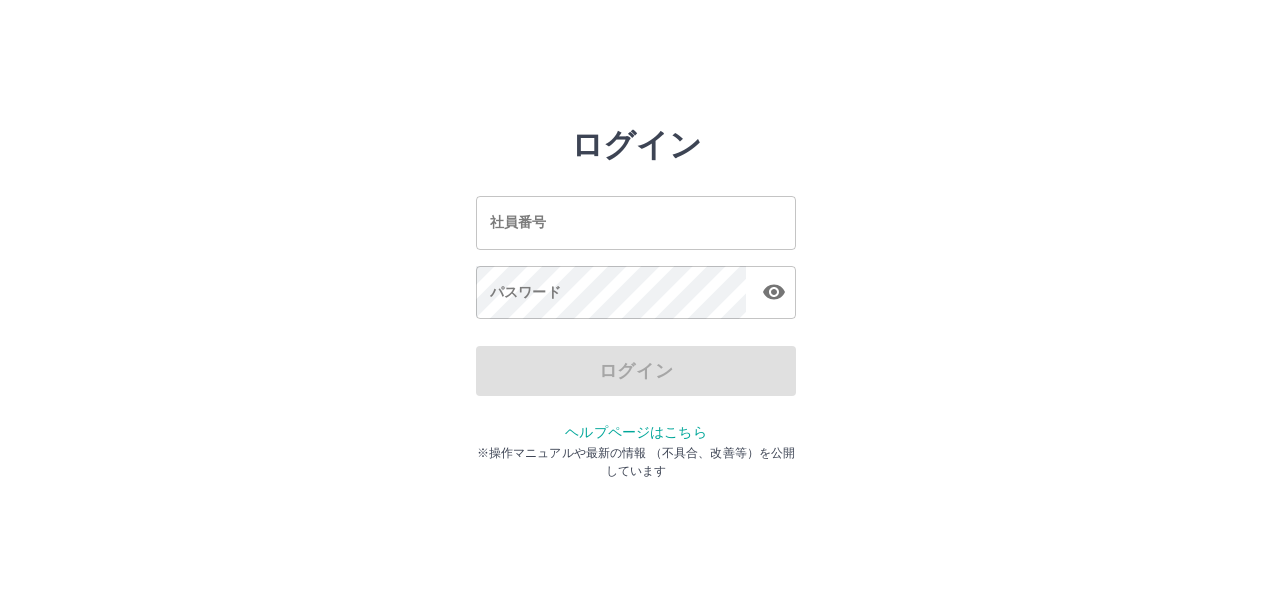 scroll, scrollTop: 0, scrollLeft: 0, axis: both 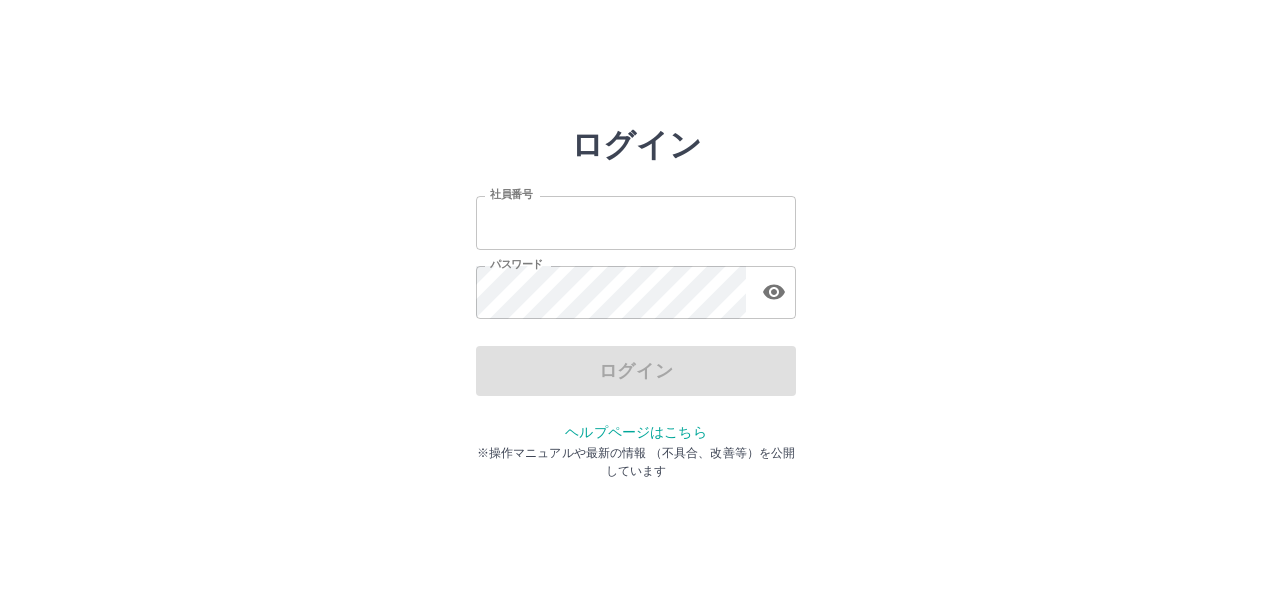 type on "*******" 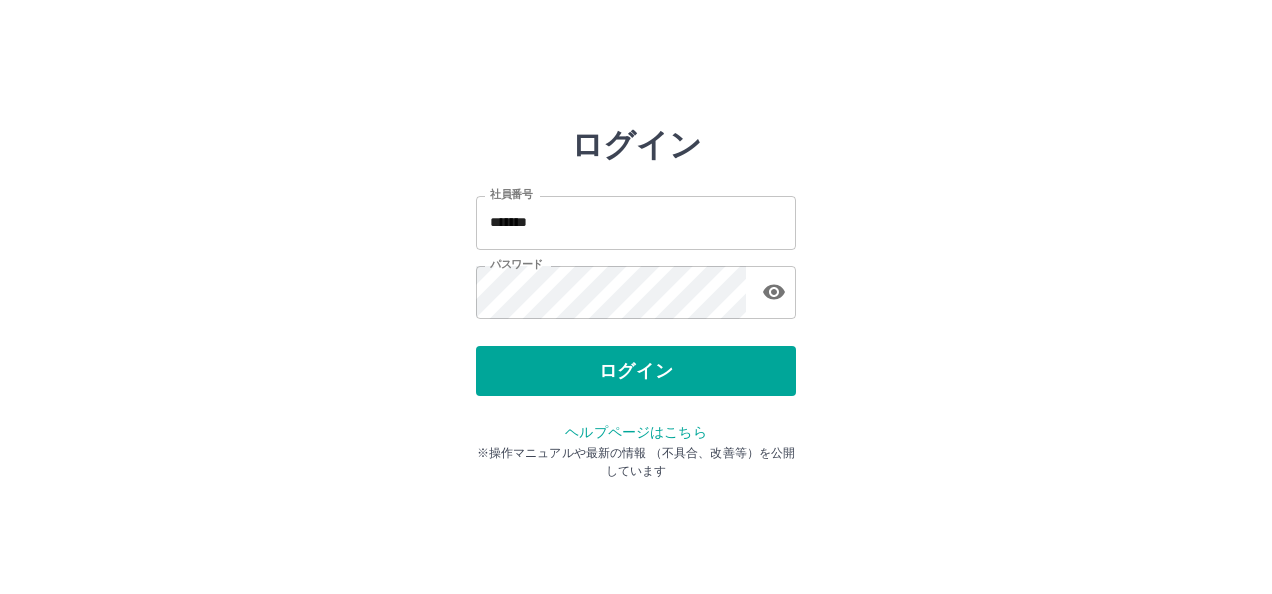 click on "ログイン 社員番号 ******* 社員番号 パスワード パスワード ログイン ヘルプページはこちら ※操作マニュアルや最新の情報 （不具合、改善等）を公開しています" at bounding box center [636, 286] 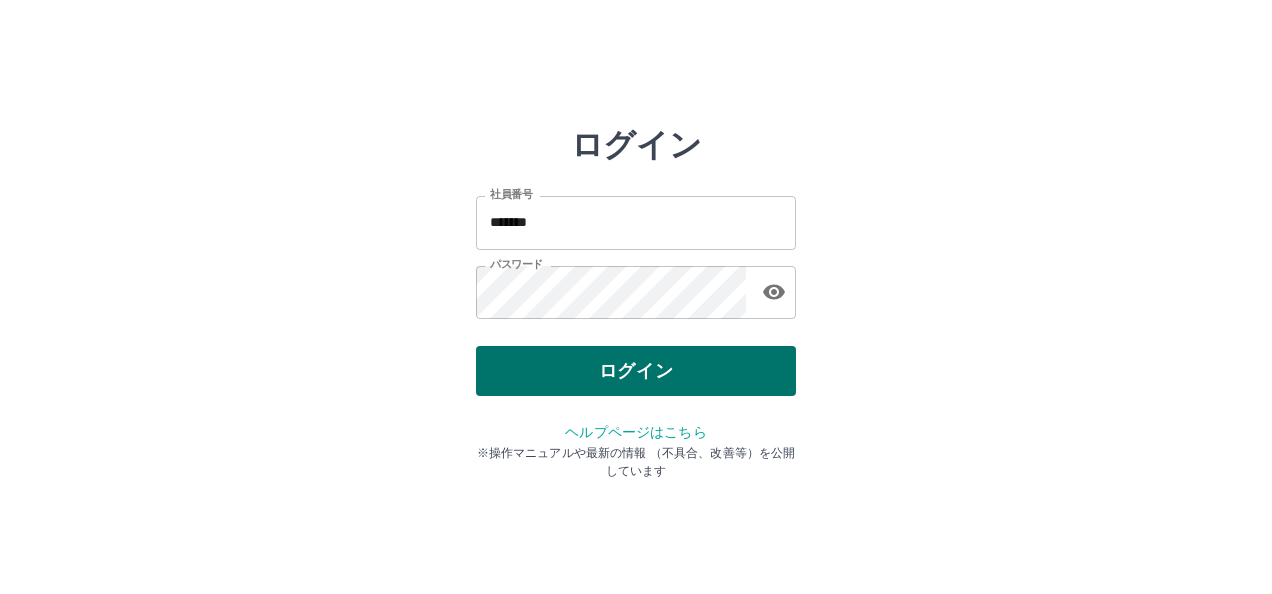 click on "ログイン" at bounding box center (636, 371) 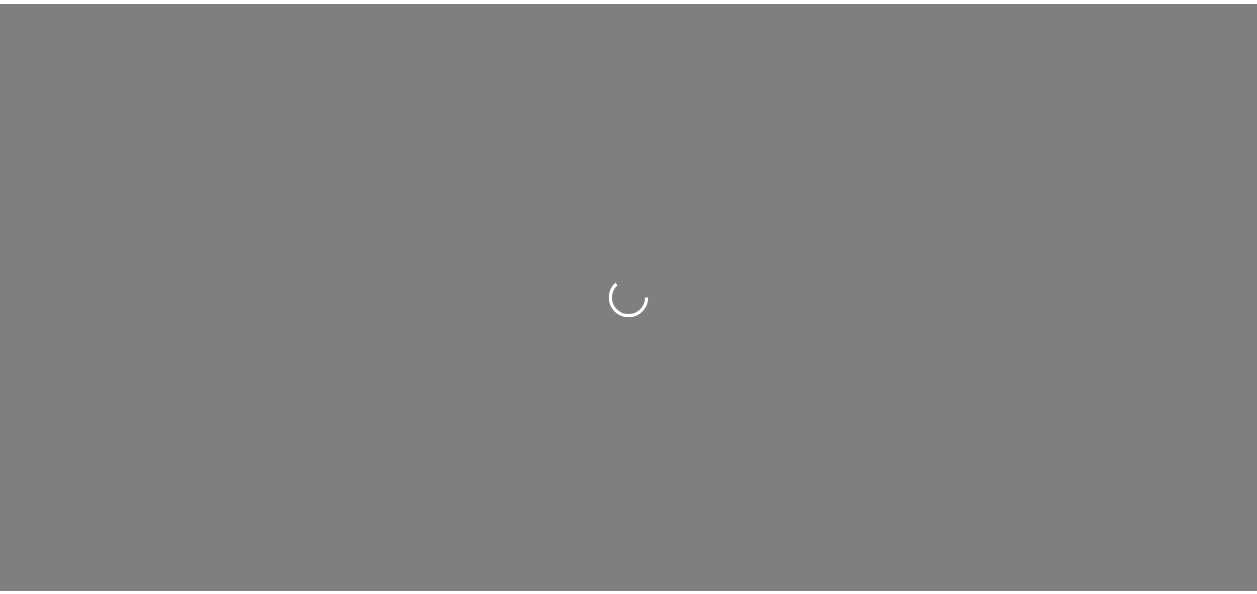 scroll, scrollTop: 0, scrollLeft: 0, axis: both 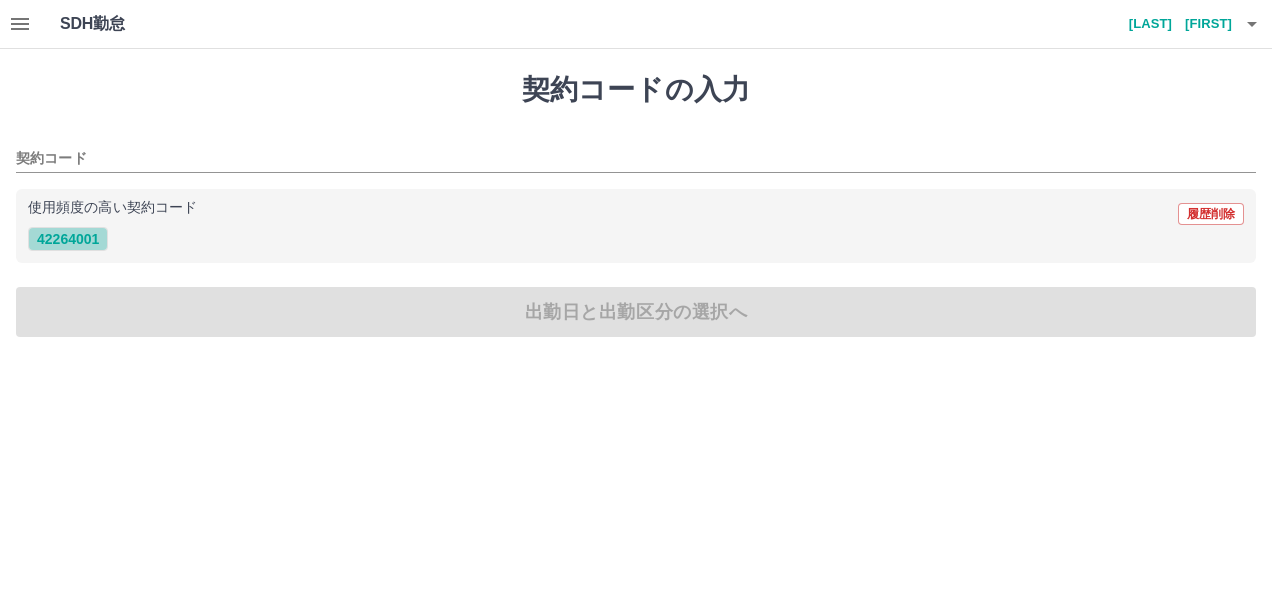 click on "42264001" at bounding box center [68, 239] 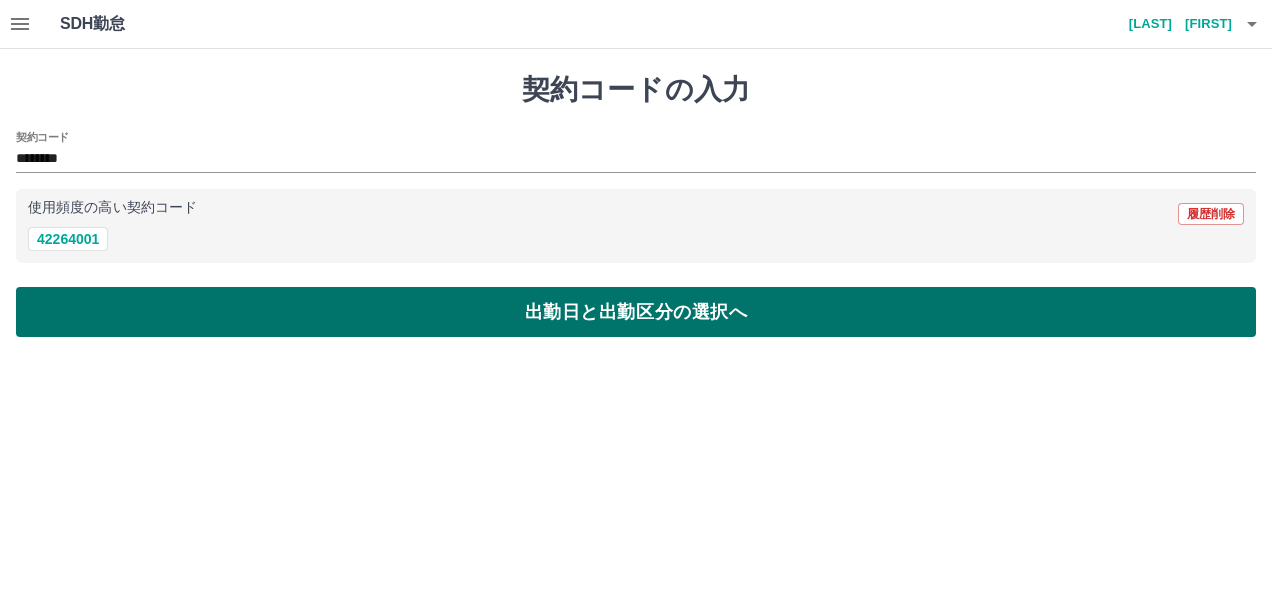 click on "出勤日と出勤区分の選択へ" at bounding box center [636, 312] 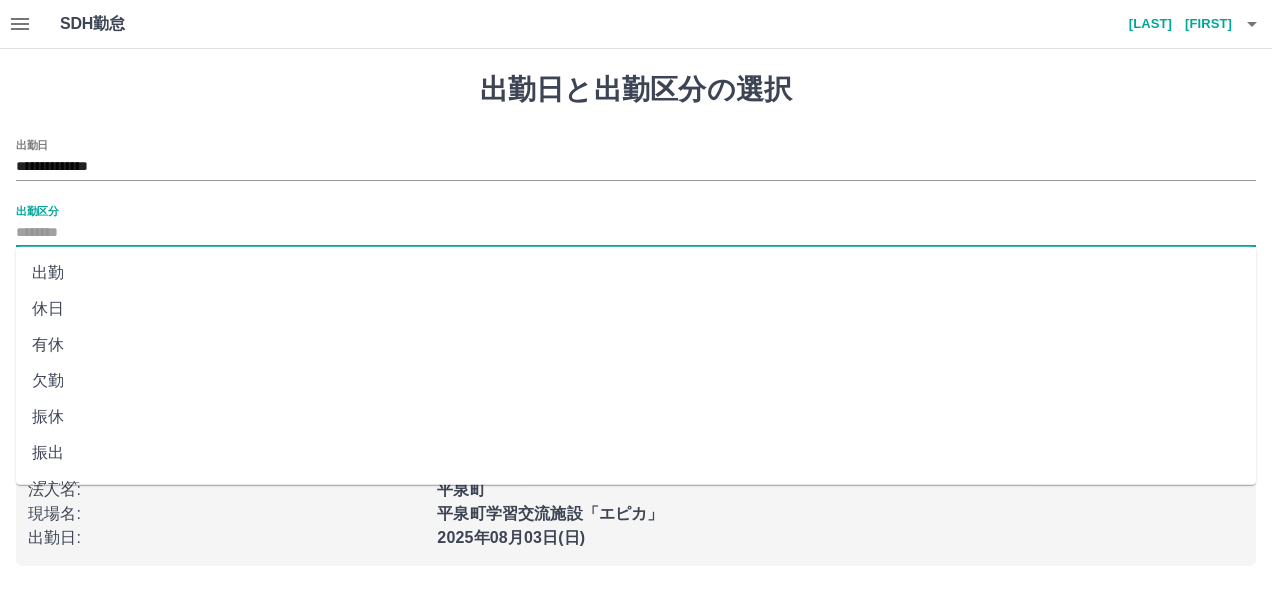 click on "出勤区分" at bounding box center (636, 233) 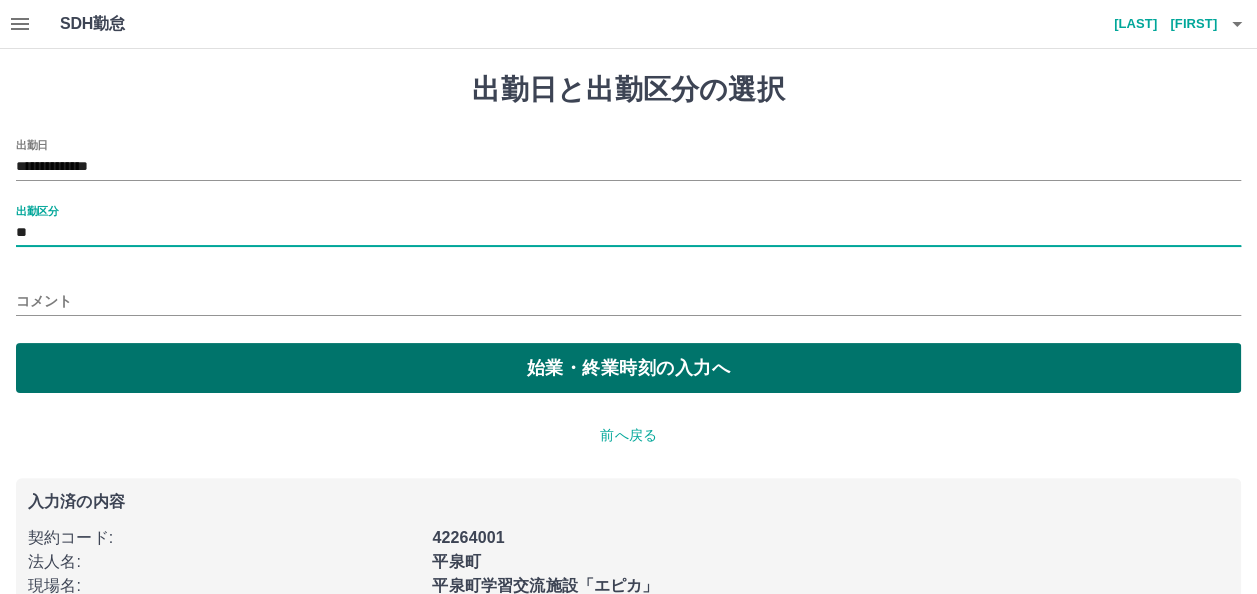 click on "始業・終業時刻の入力へ" at bounding box center [628, 368] 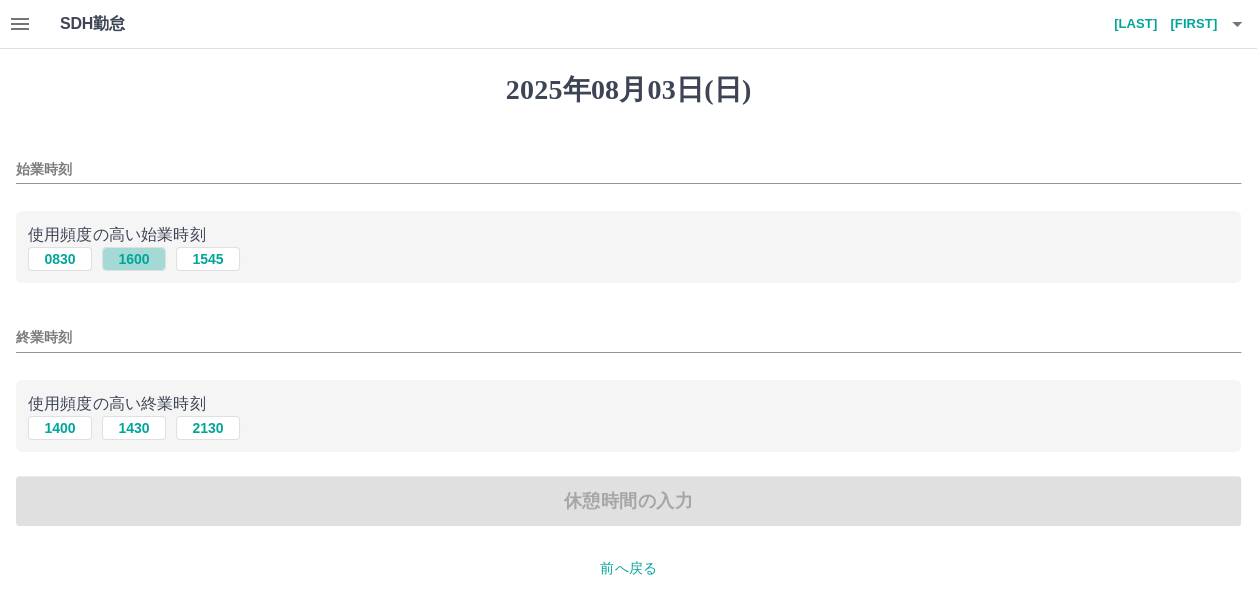 click on "1600" at bounding box center (134, 259) 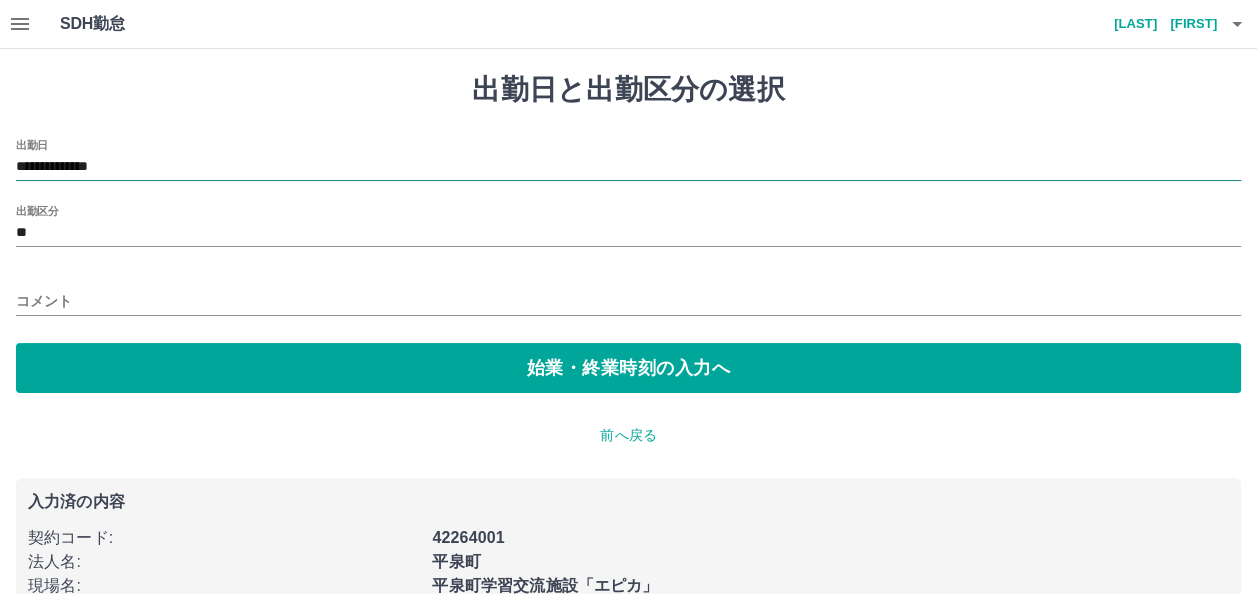 click on "**********" at bounding box center (628, 167) 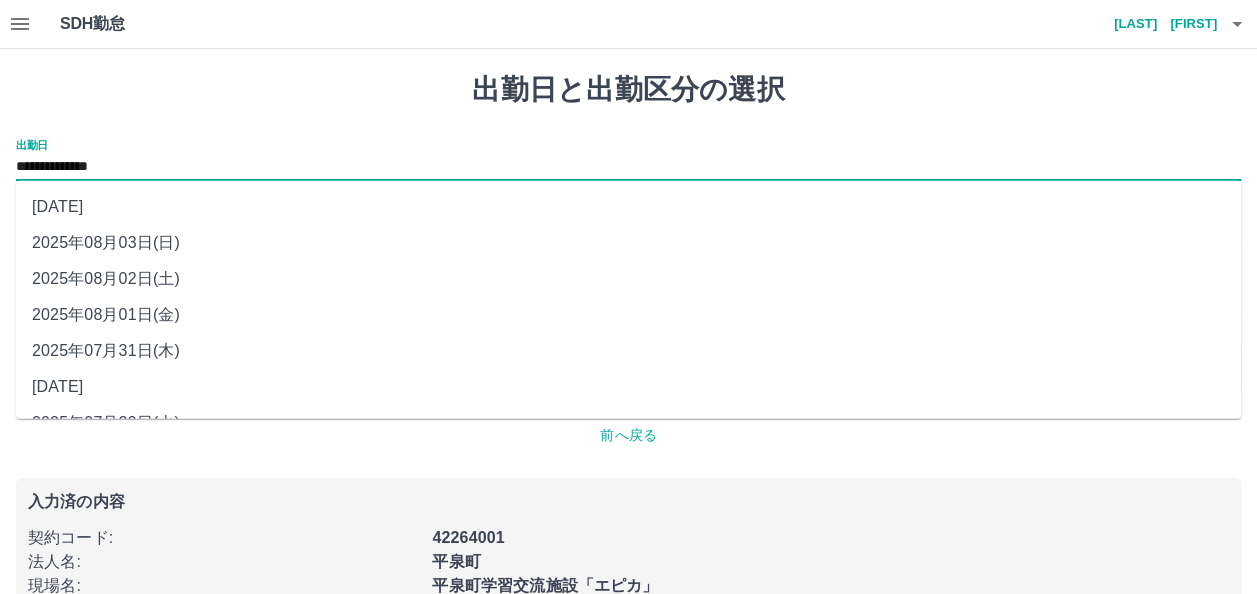 drag, startPoint x: 214, startPoint y: 160, endPoint x: 199, endPoint y: 316, distance: 156.7195 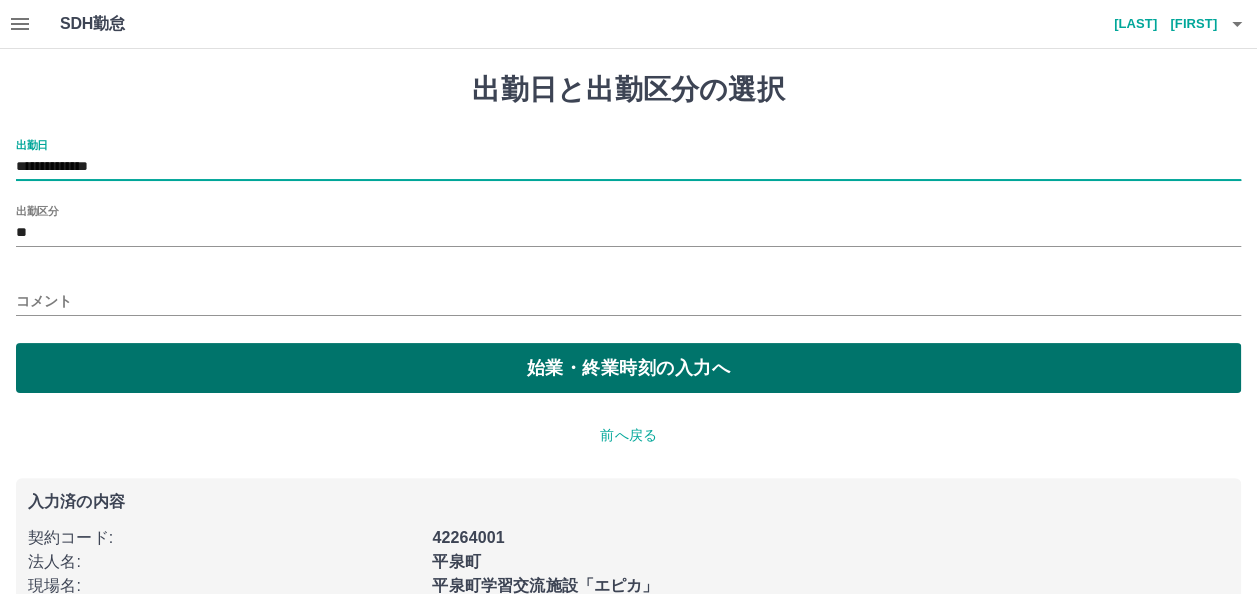 click on "始業・終業時刻の入力へ" at bounding box center (628, 368) 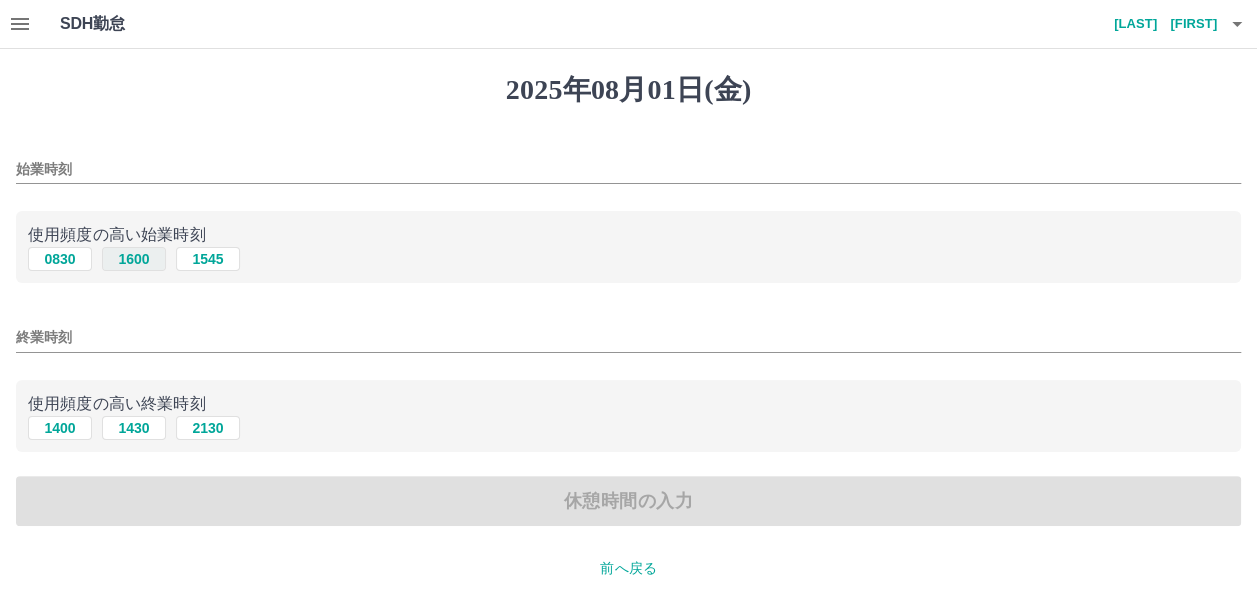 click on "1600" at bounding box center (134, 259) 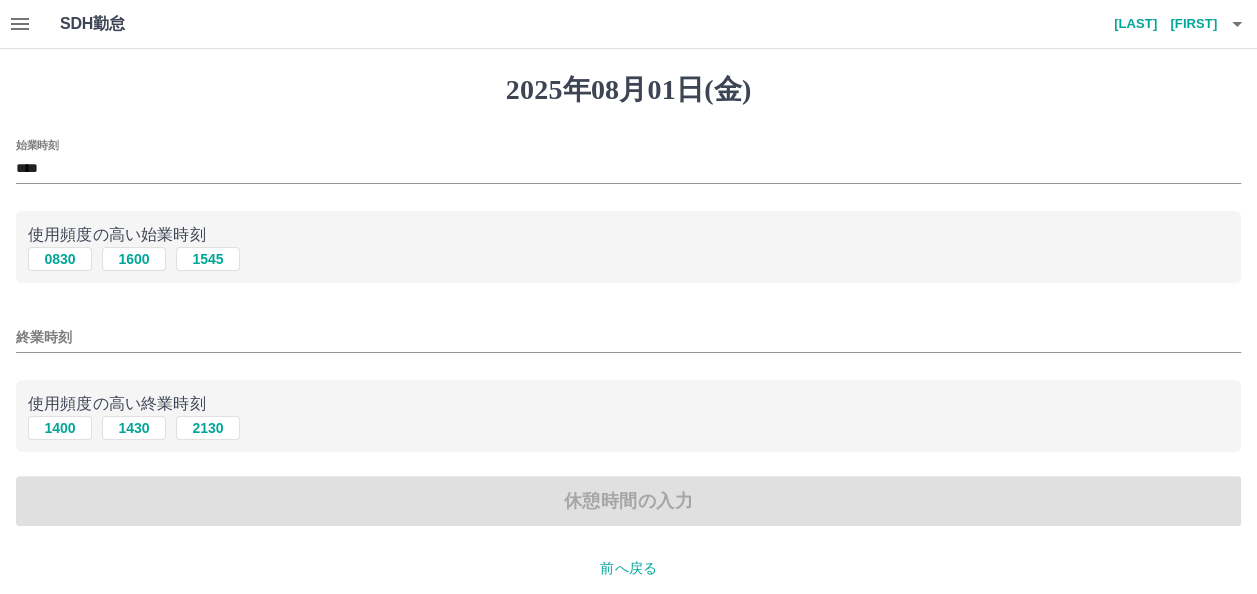 click on "1400 1430 2130" at bounding box center (628, 428) 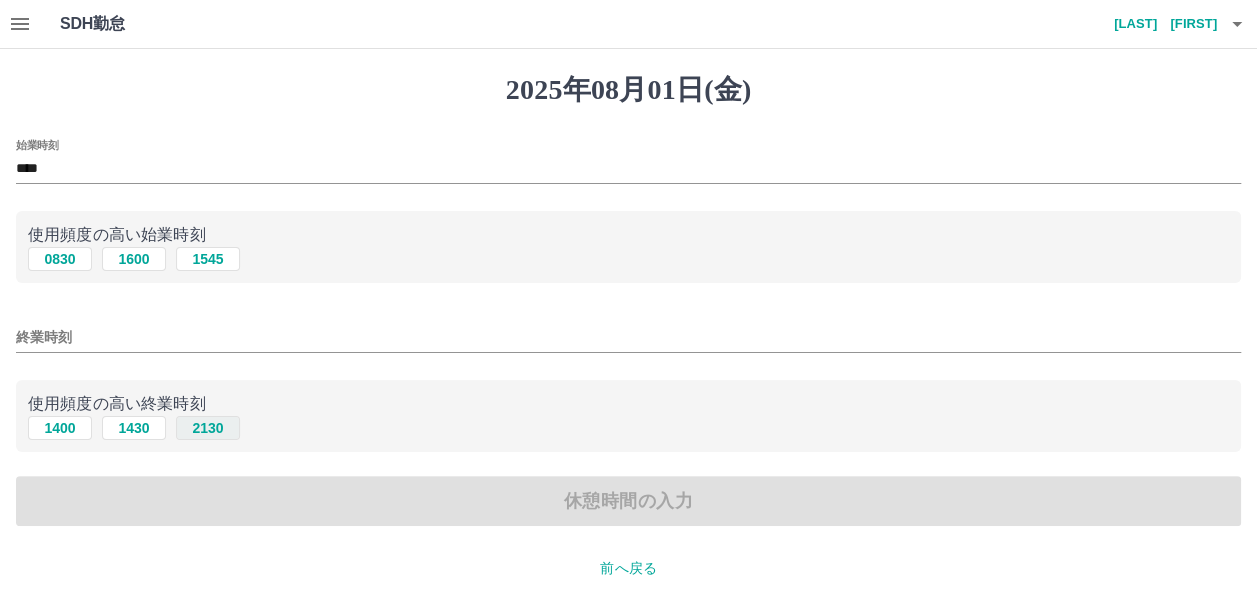 click on "2130" at bounding box center (208, 428) 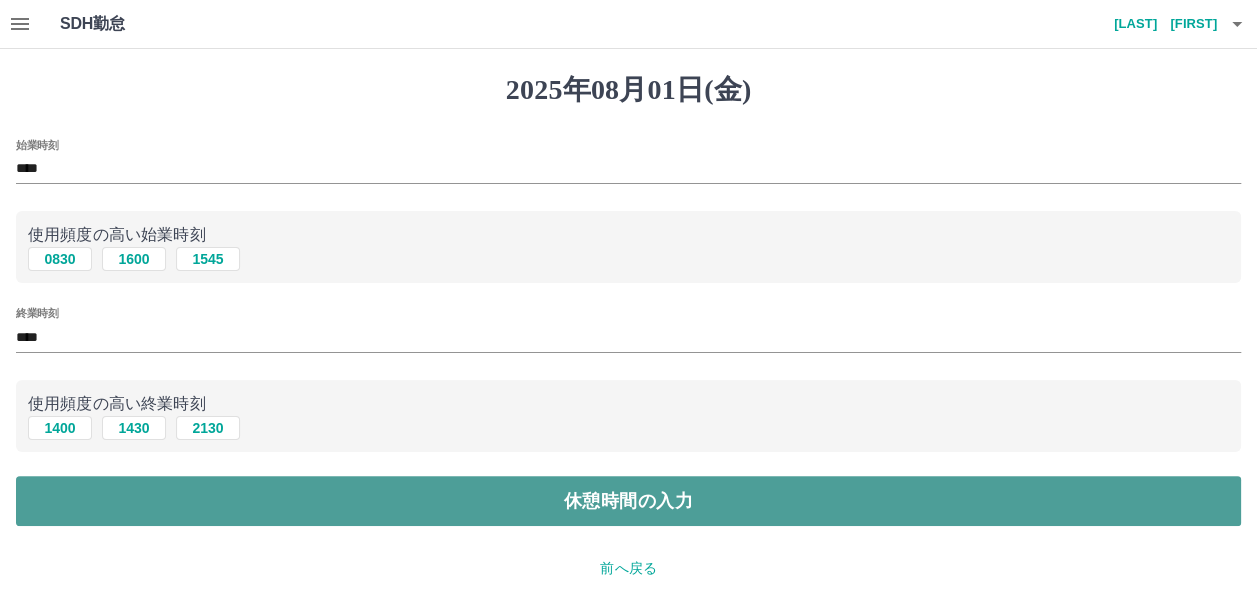 click on "休憩時間の入力" at bounding box center [628, 501] 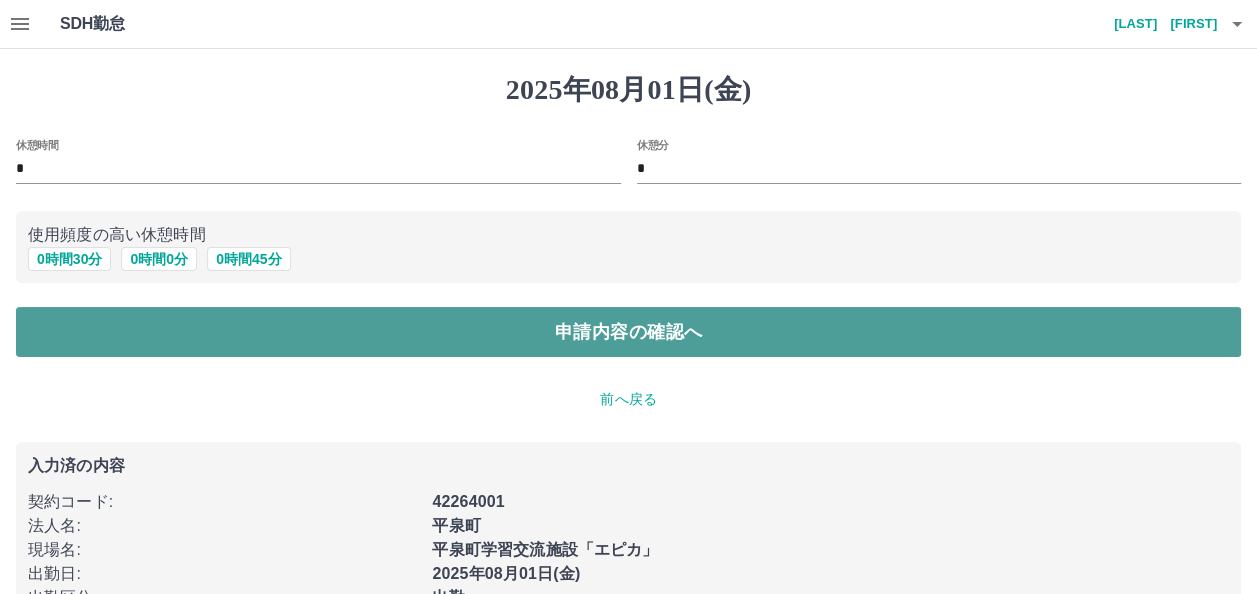 click on "申請内容の確認へ" at bounding box center [628, 332] 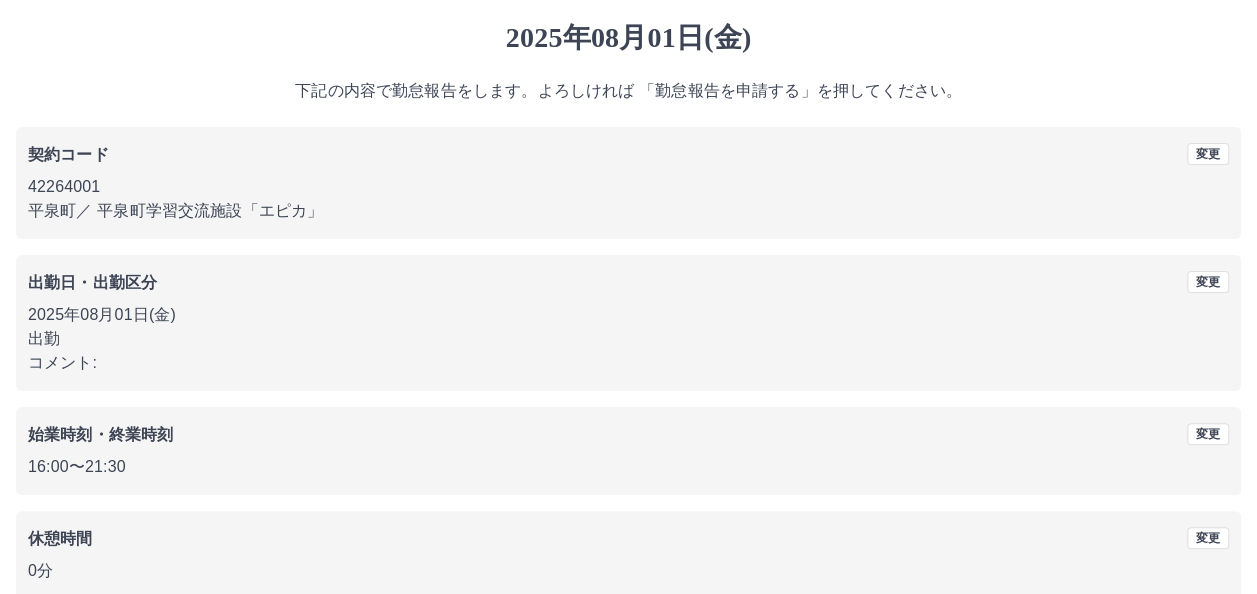 scroll, scrollTop: 0, scrollLeft: 0, axis: both 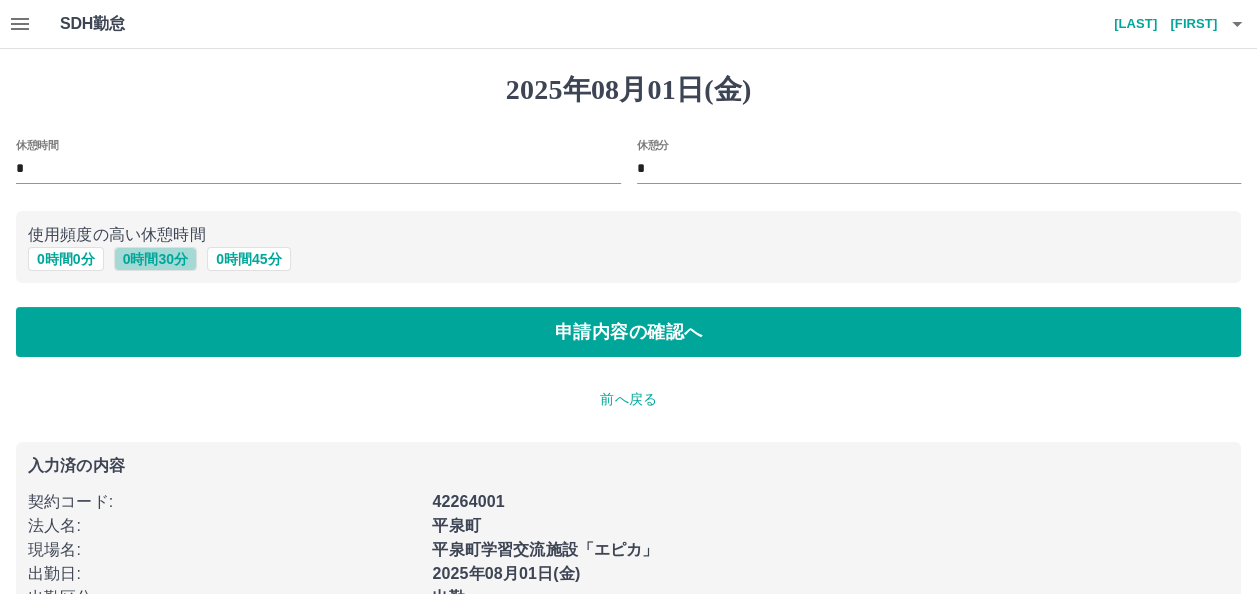 click on "0 時間 30 分" at bounding box center (155, 259) 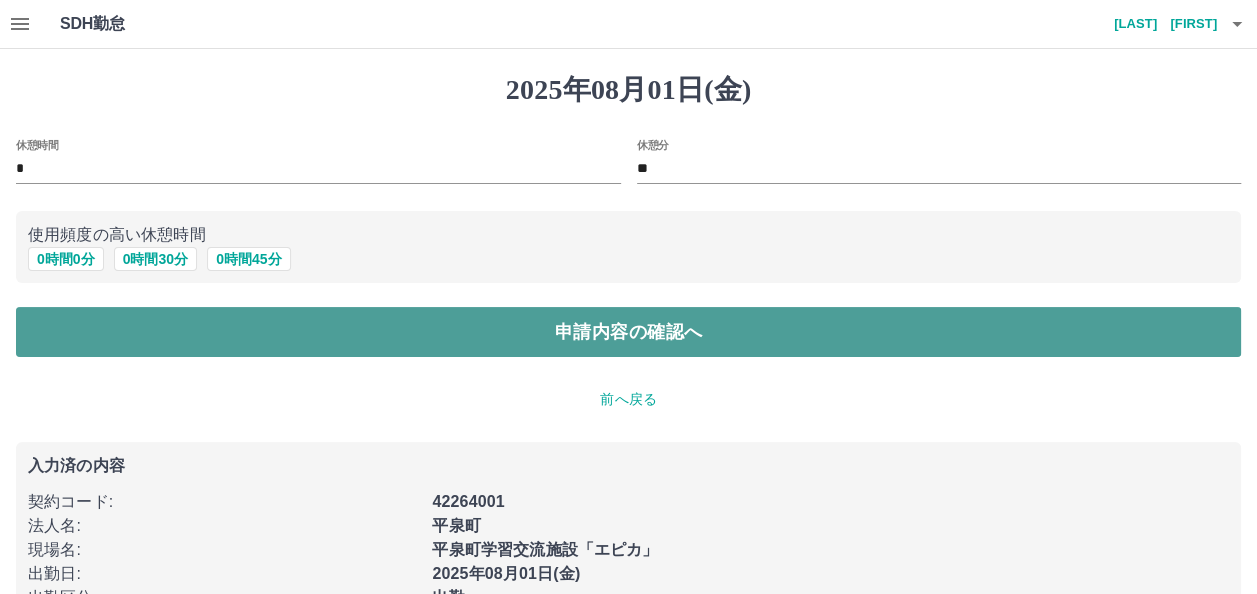 click on "申請内容の確認へ" at bounding box center (628, 332) 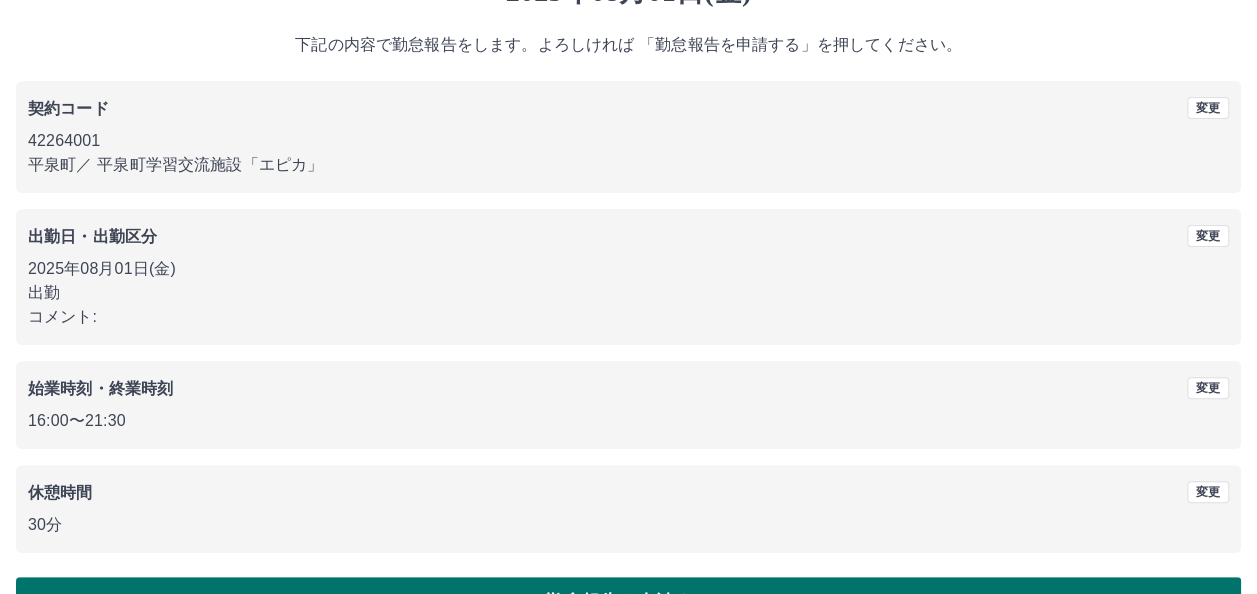 scroll, scrollTop: 154, scrollLeft: 0, axis: vertical 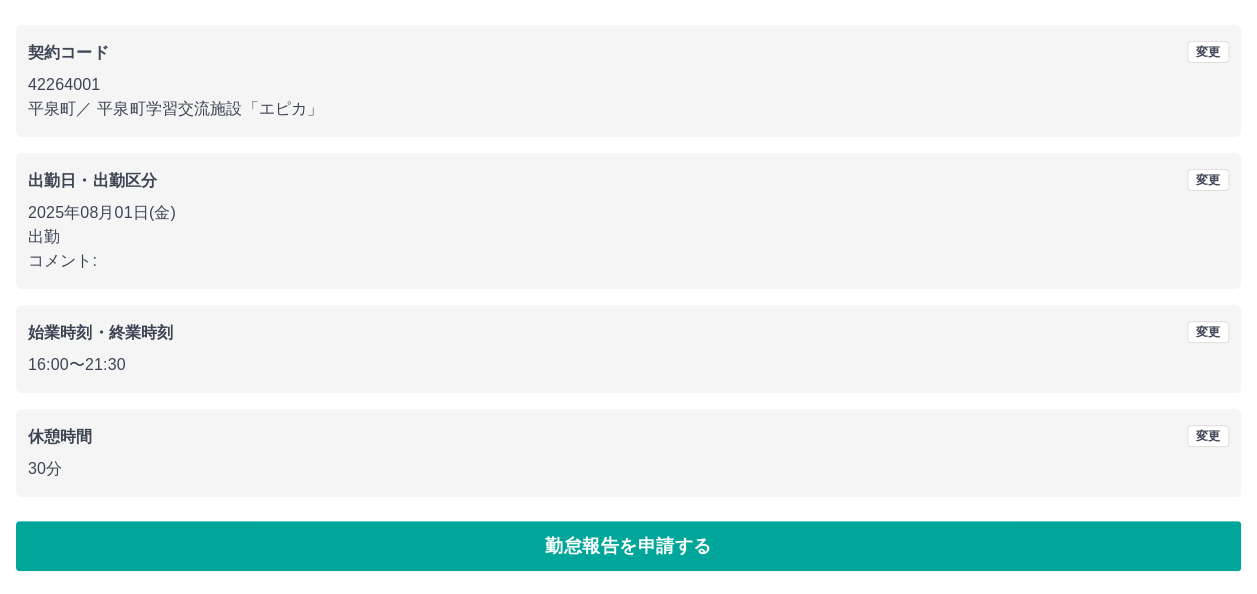 click on "勤怠報告を申請する" at bounding box center (628, 546) 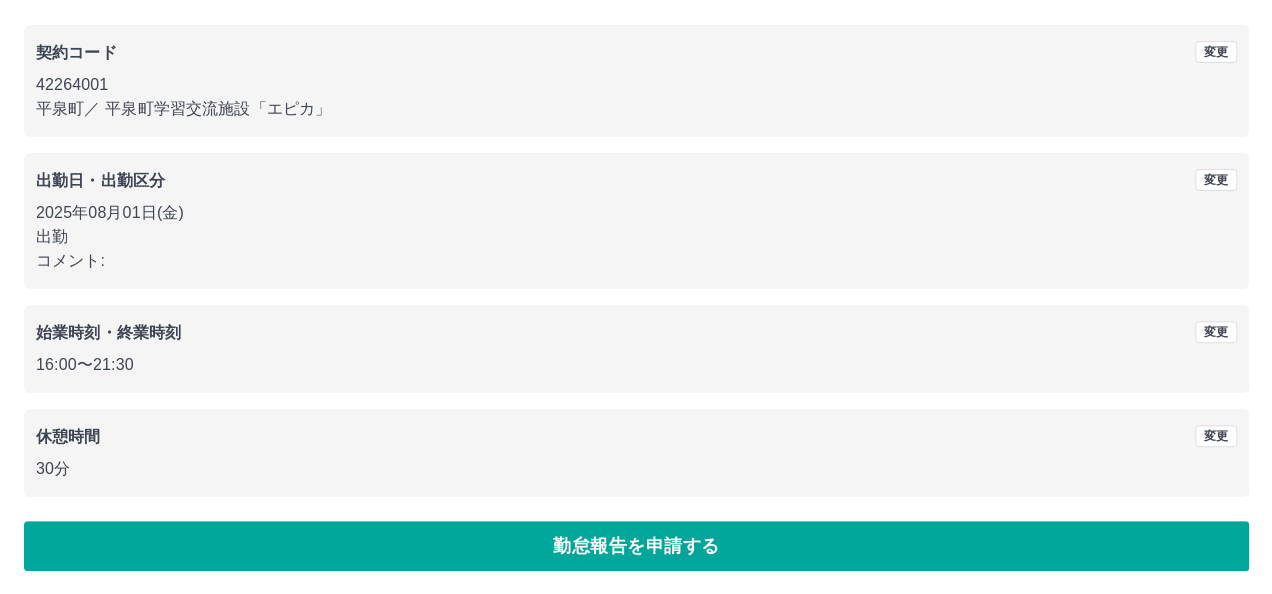 scroll, scrollTop: 0, scrollLeft: 0, axis: both 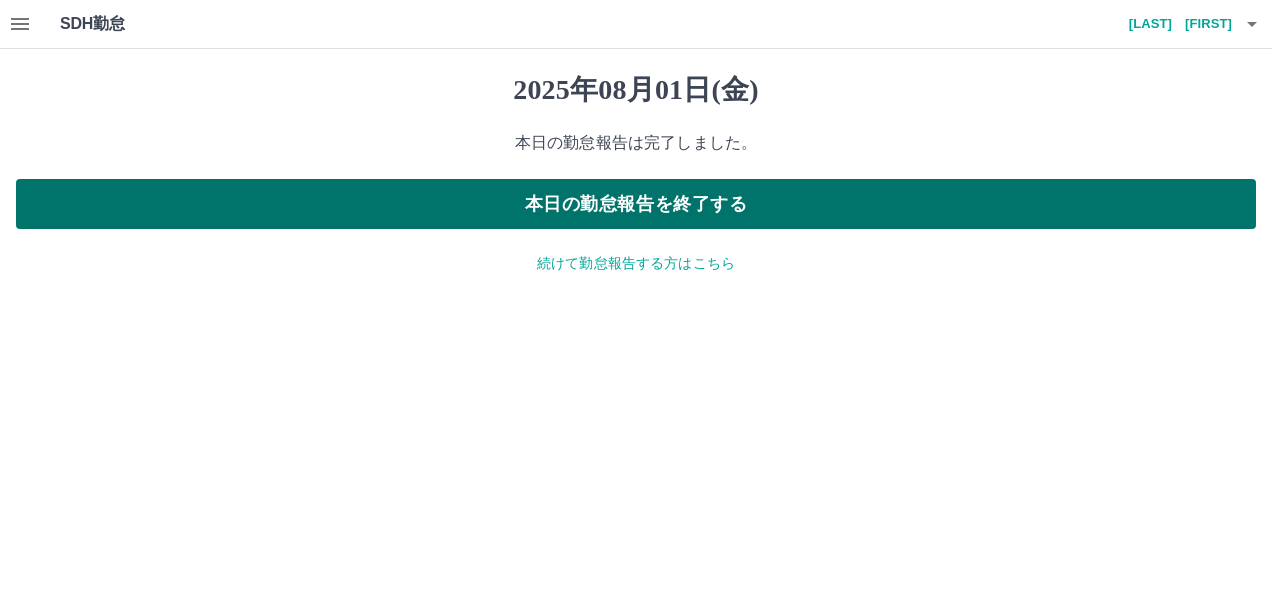 click on "本日の勤怠報告を終了する" at bounding box center [636, 204] 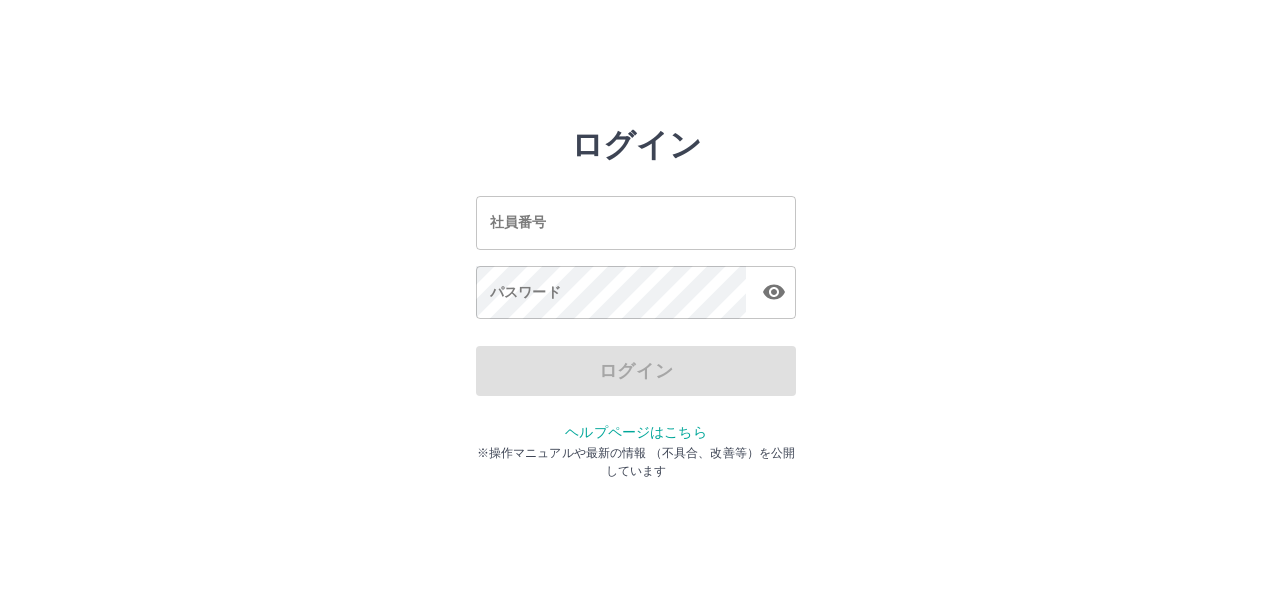 scroll, scrollTop: 0, scrollLeft: 0, axis: both 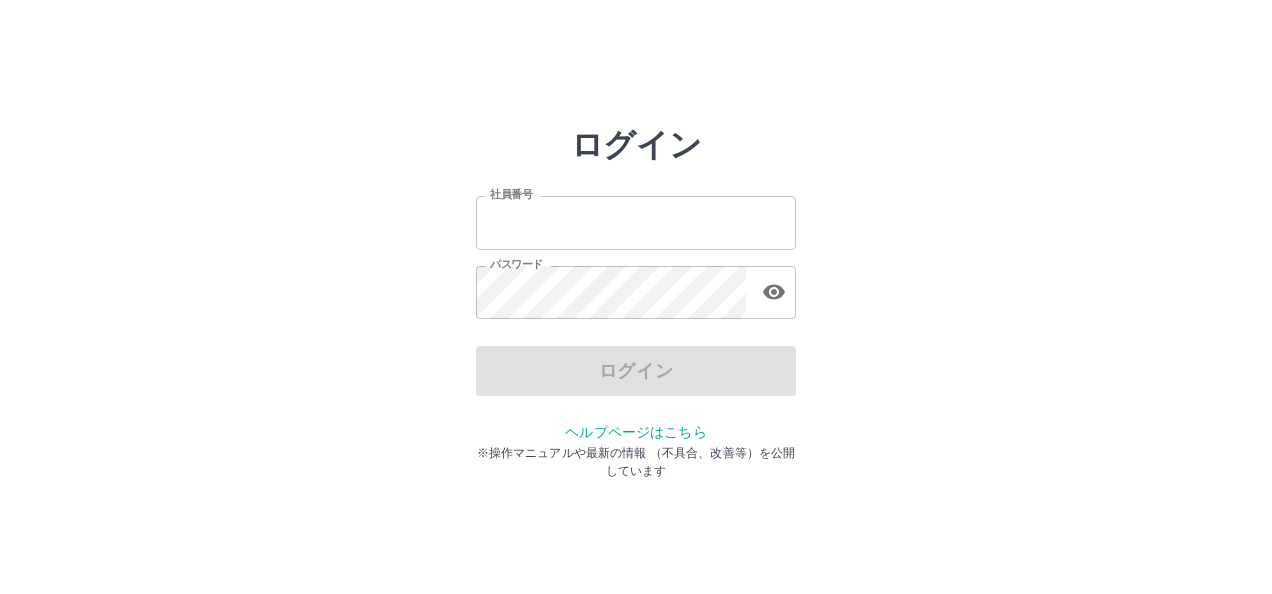 type on "*******" 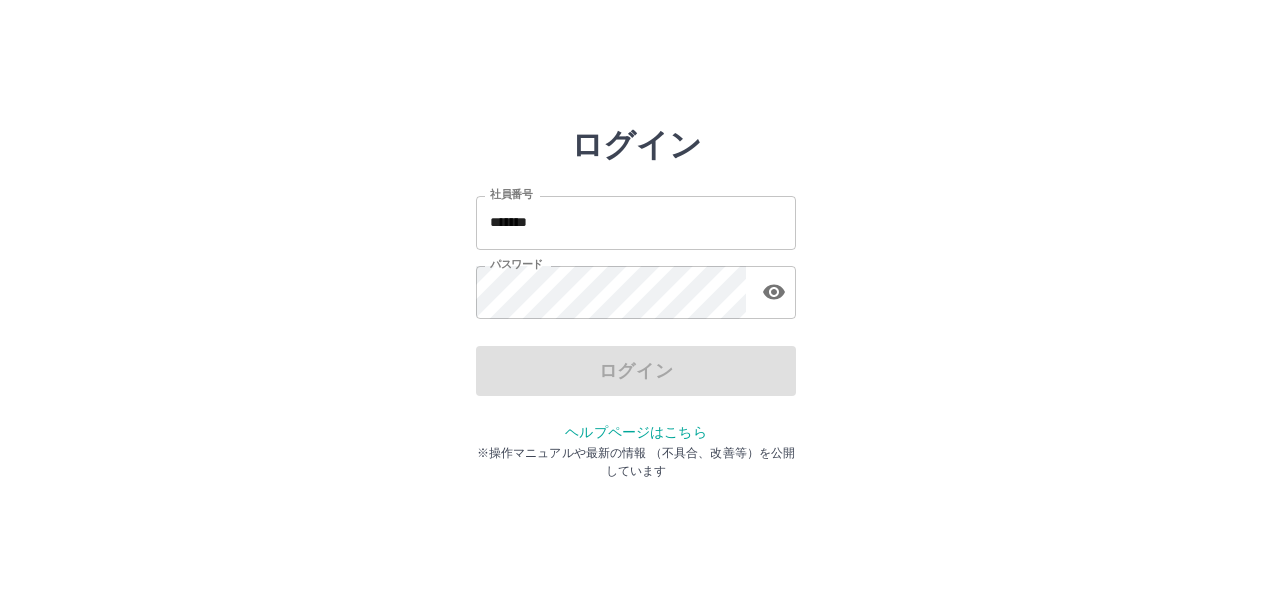 click on "*******" at bounding box center (636, 222) 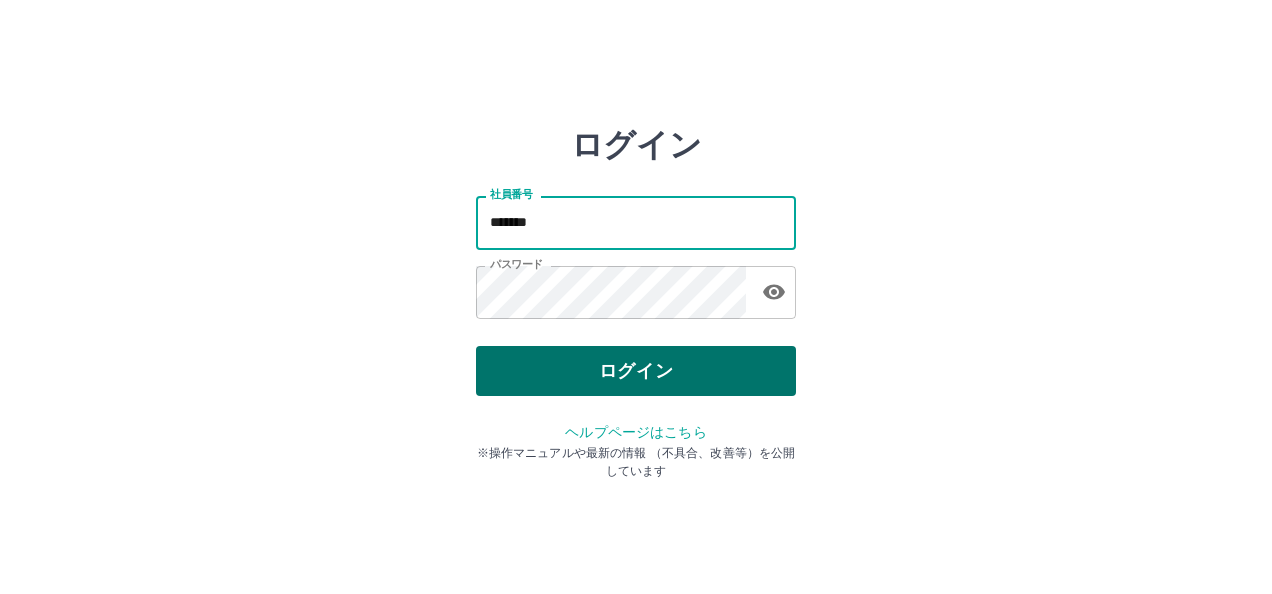 click on "ログイン" at bounding box center [636, 371] 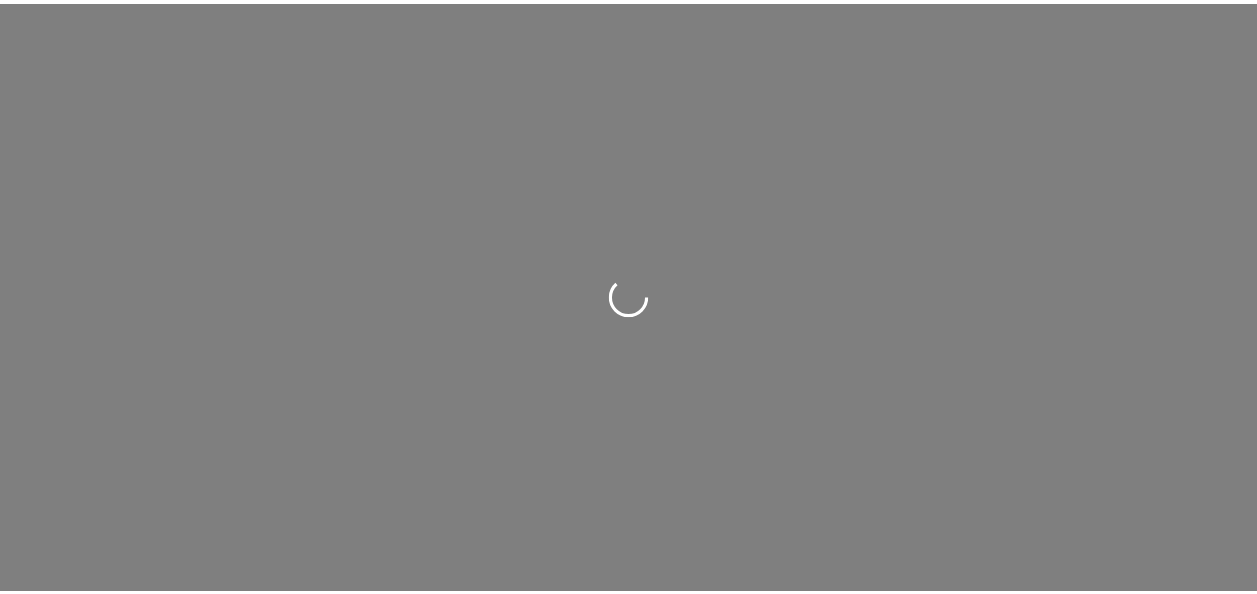 scroll, scrollTop: 0, scrollLeft: 0, axis: both 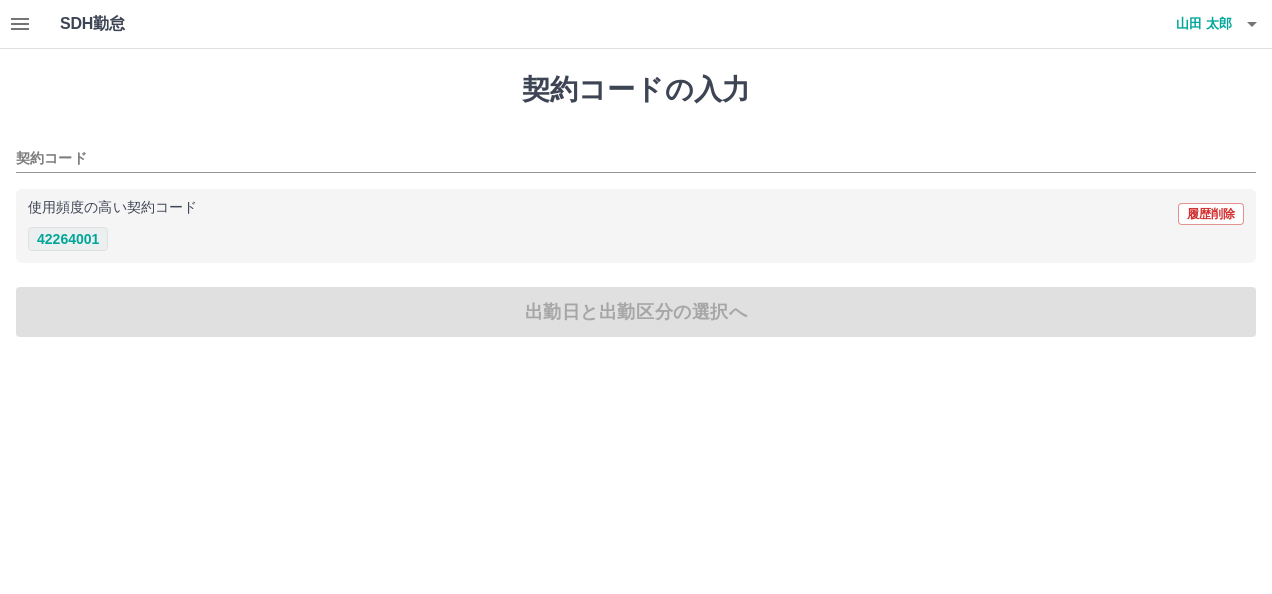 click on "42264001" at bounding box center [68, 239] 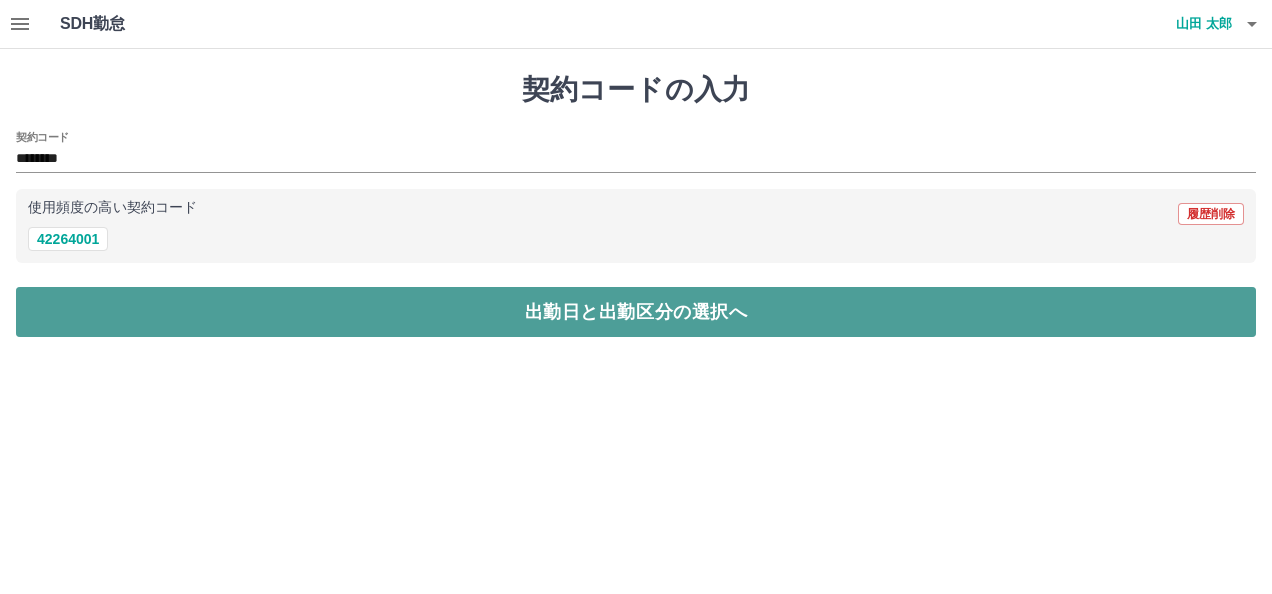 click on "出勤日と出勤区分の選択へ" at bounding box center (636, 312) 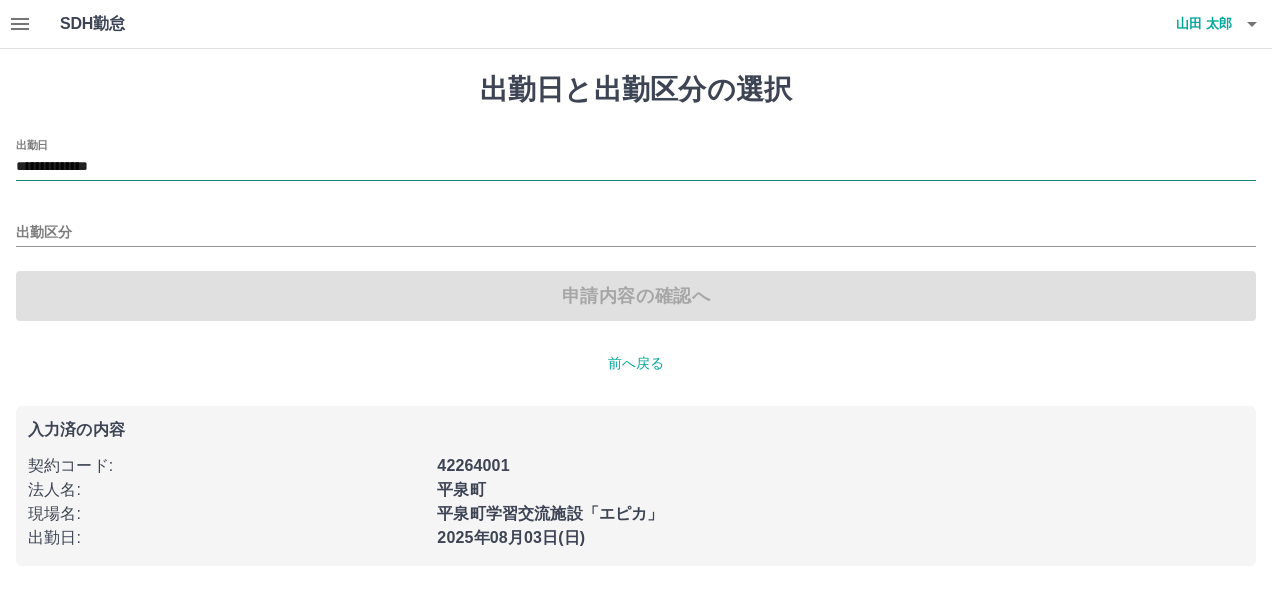 click on "**********" at bounding box center (636, 167) 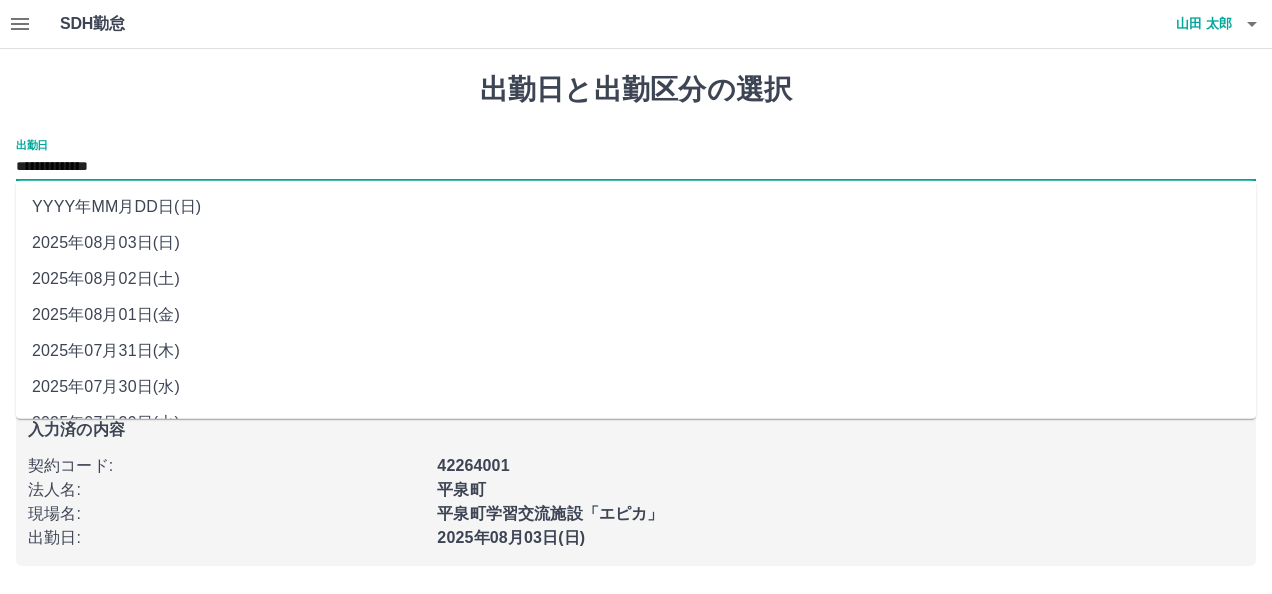 drag, startPoint x: 110, startPoint y: 164, endPoint x: 142, endPoint y: 280, distance: 120.33287 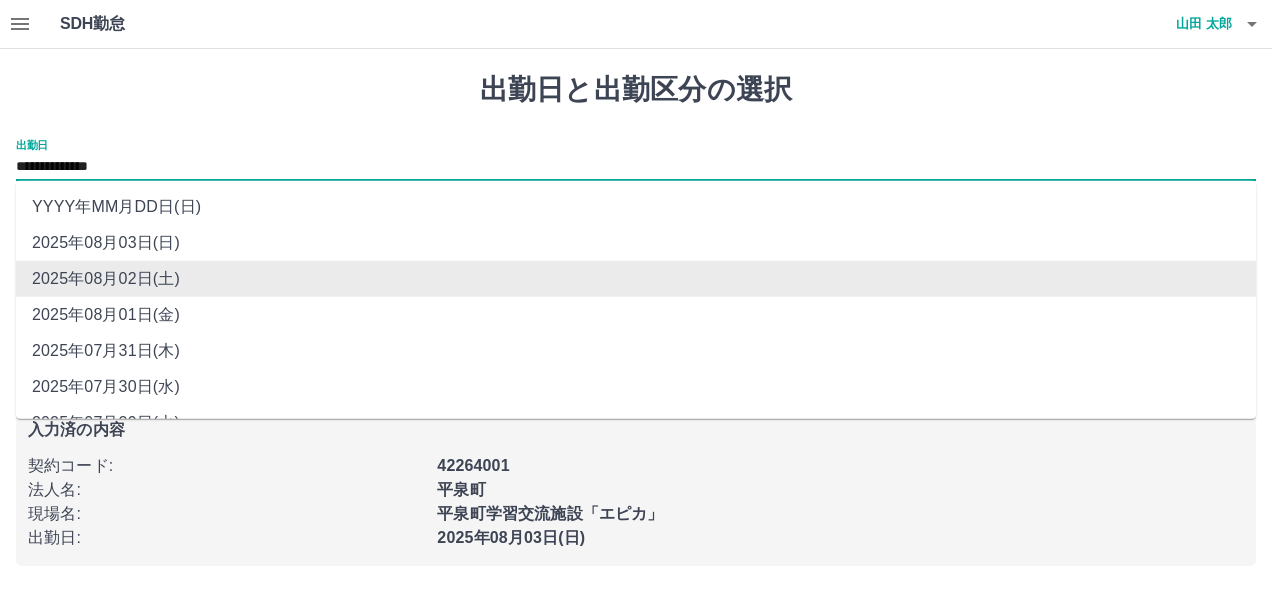 click on "**********" at bounding box center (636, 167) 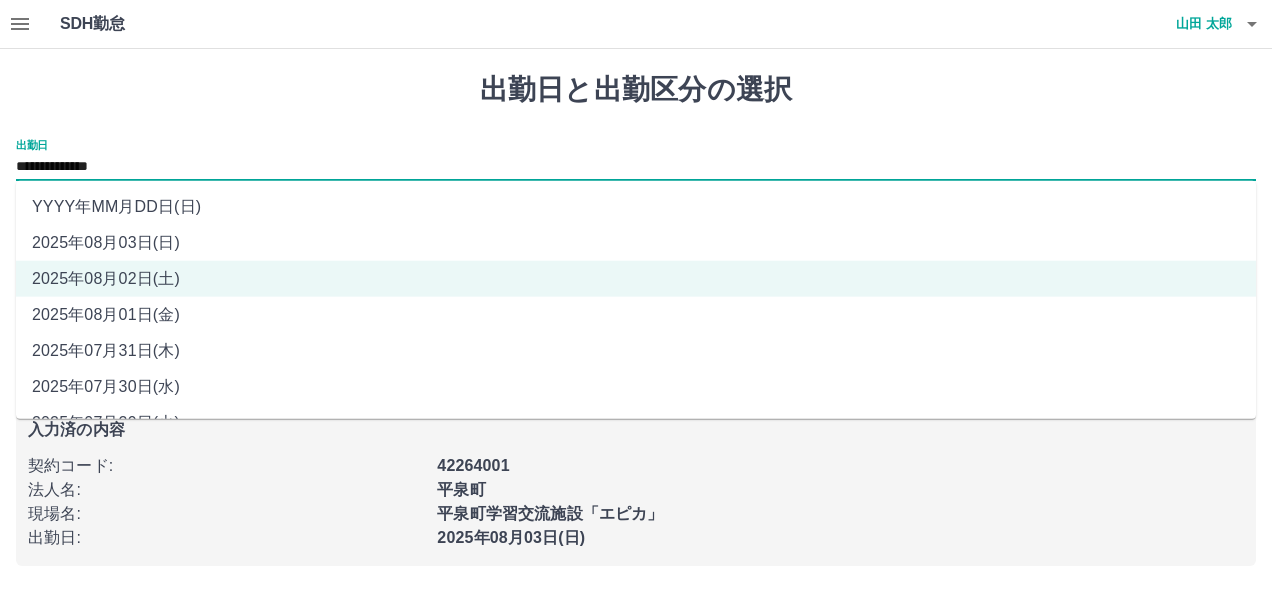 click on "2025年08月03日(日)" at bounding box center [636, 243] 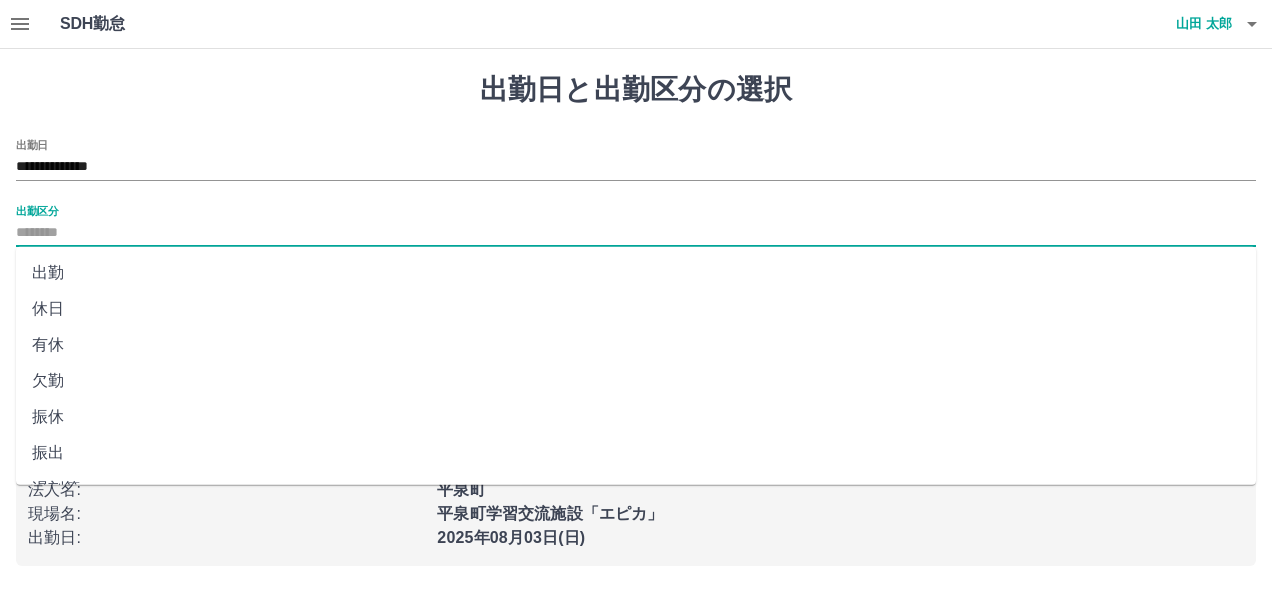 click on "出勤区分" at bounding box center (636, 233) 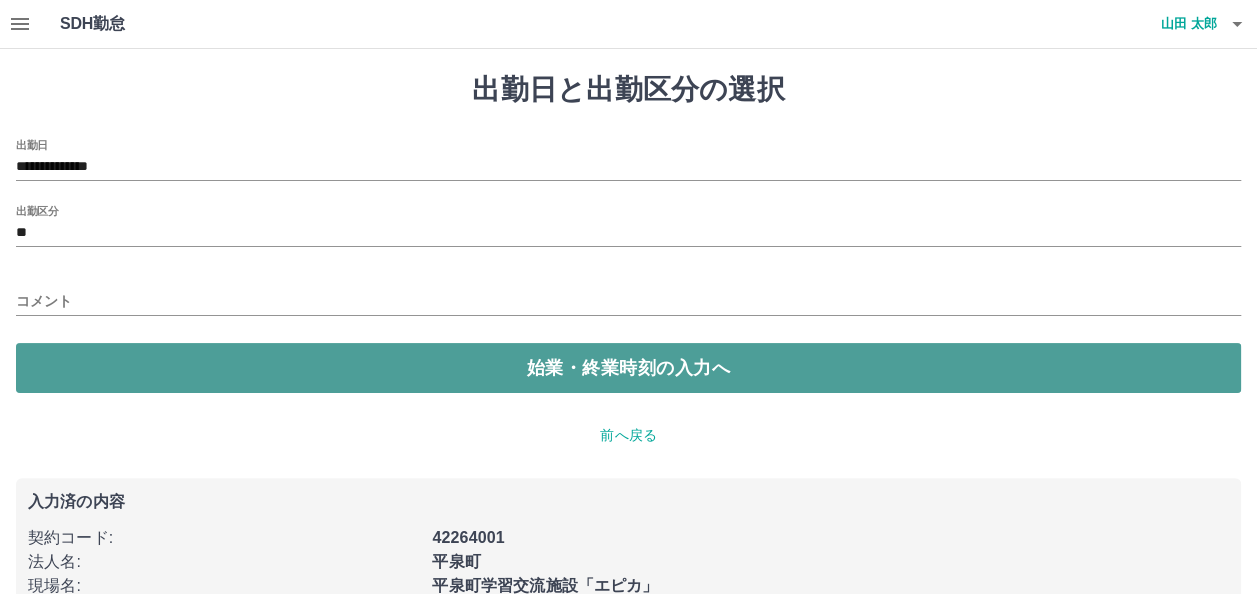 click on "始業・終業時刻の入力へ" at bounding box center (628, 368) 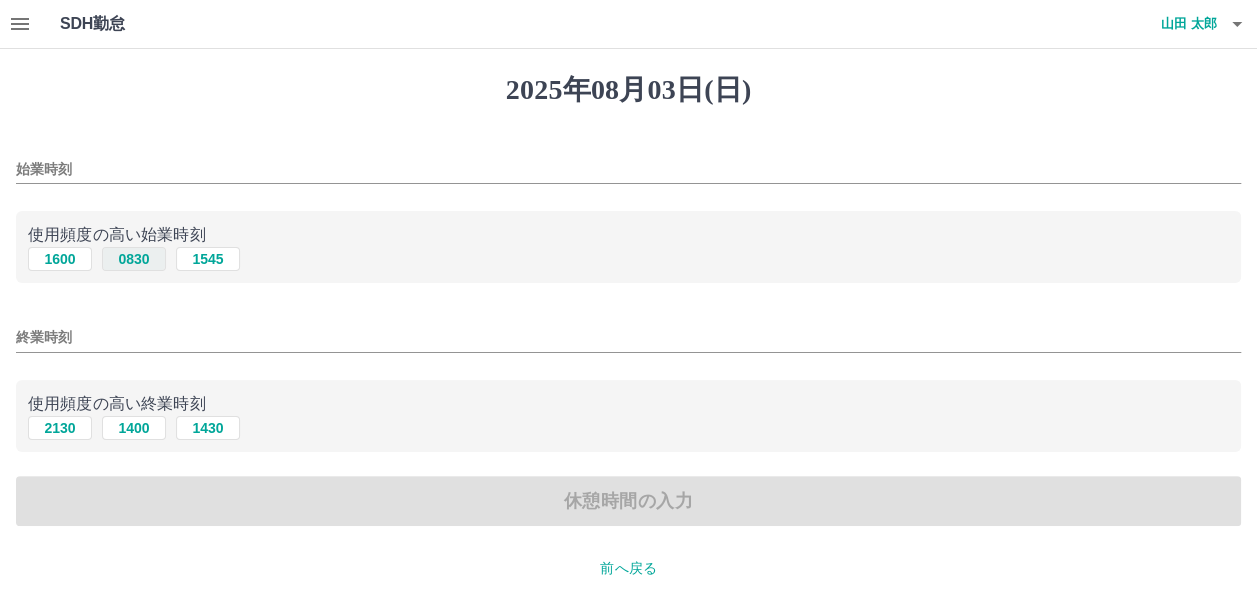 click on "0830" at bounding box center [134, 259] 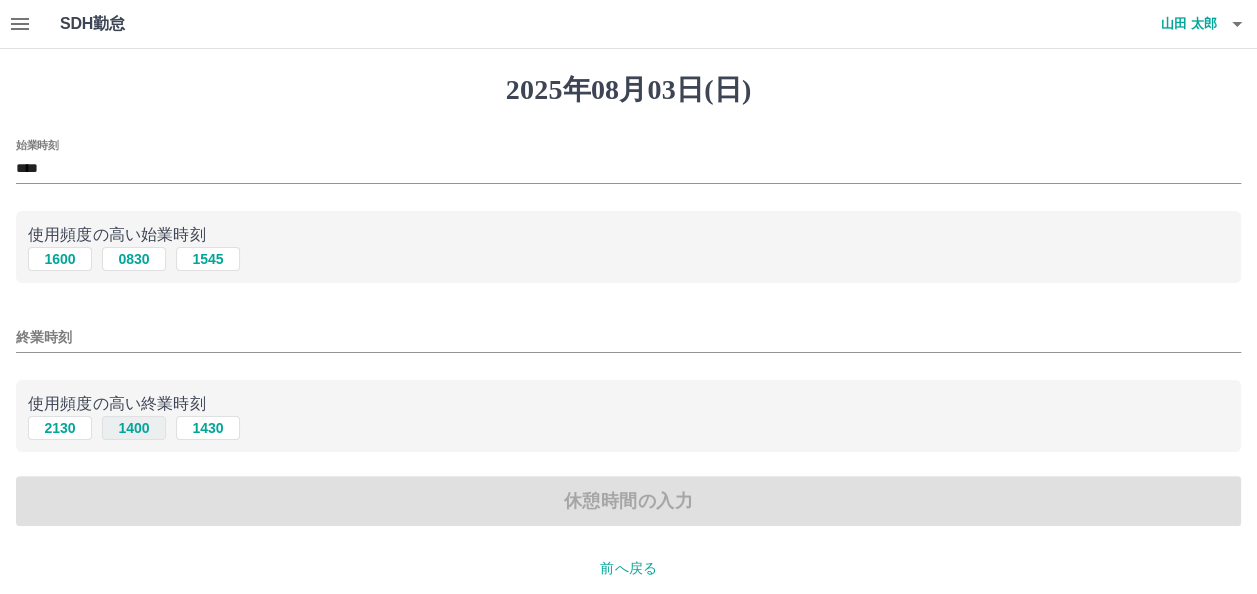click on "1400" at bounding box center (134, 428) 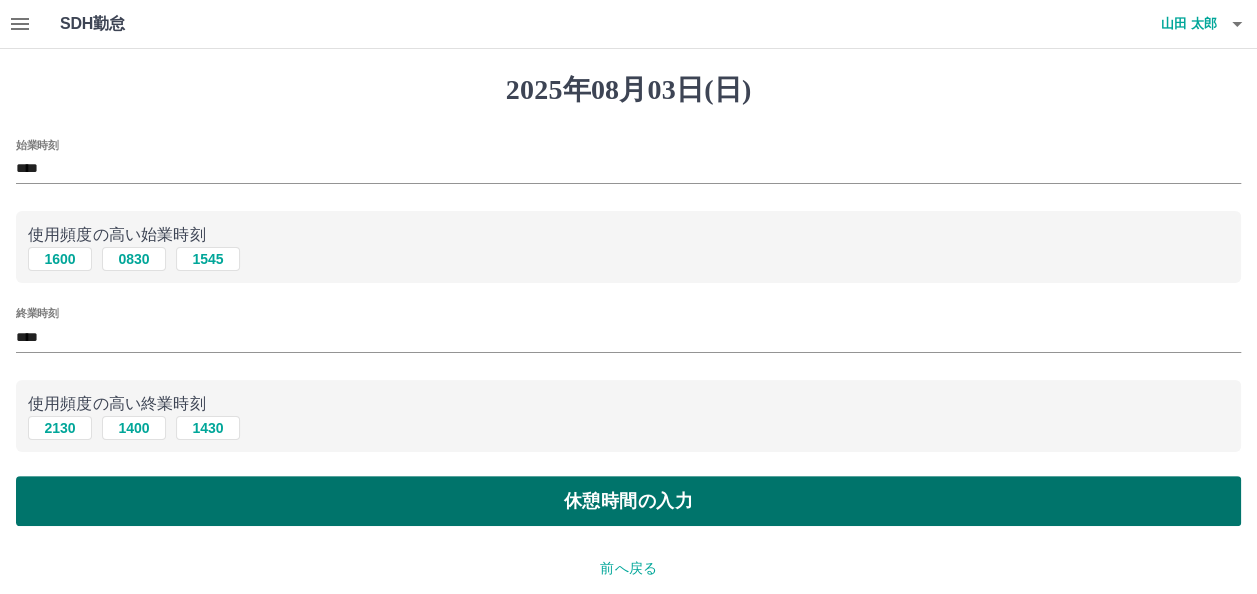 click on "休憩時間の入力" at bounding box center (628, 501) 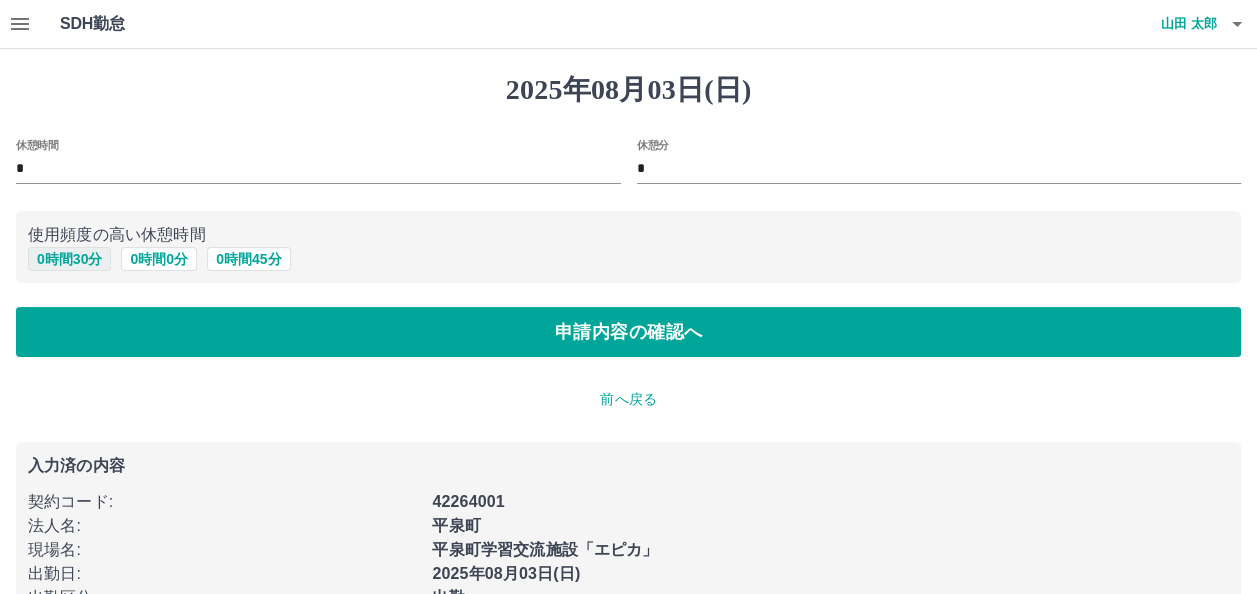 click on "0 時間 30 分" at bounding box center (69, 259) 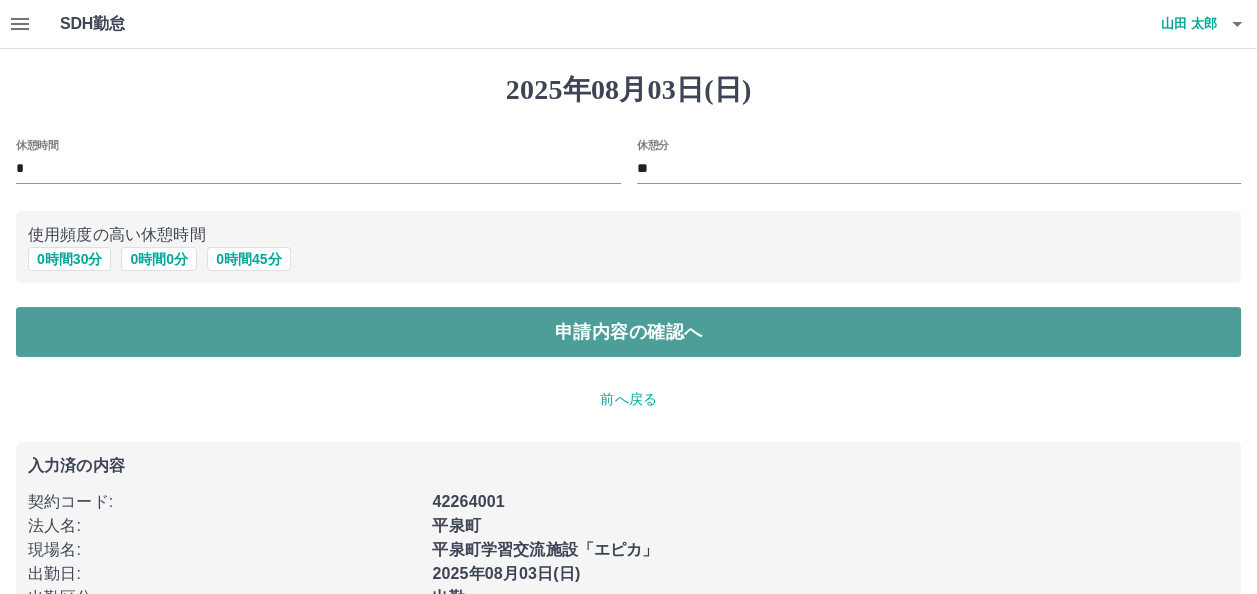 click on "申請内容の確認へ" at bounding box center [628, 332] 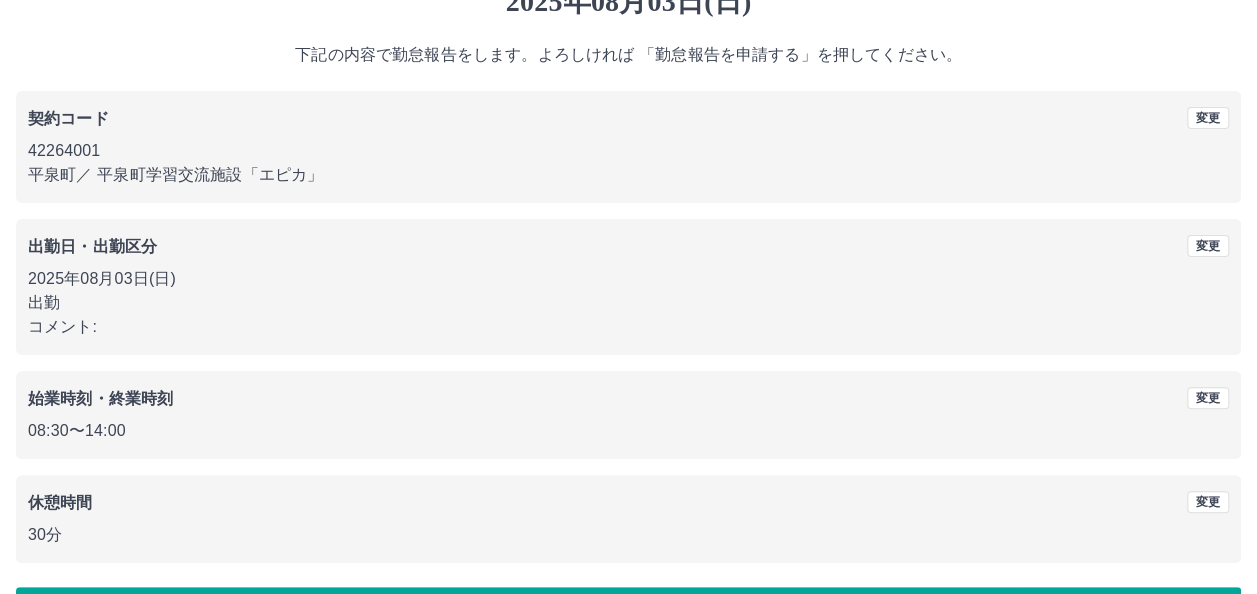 scroll, scrollTop: 154, scrollLeft: 0, axis: vertical 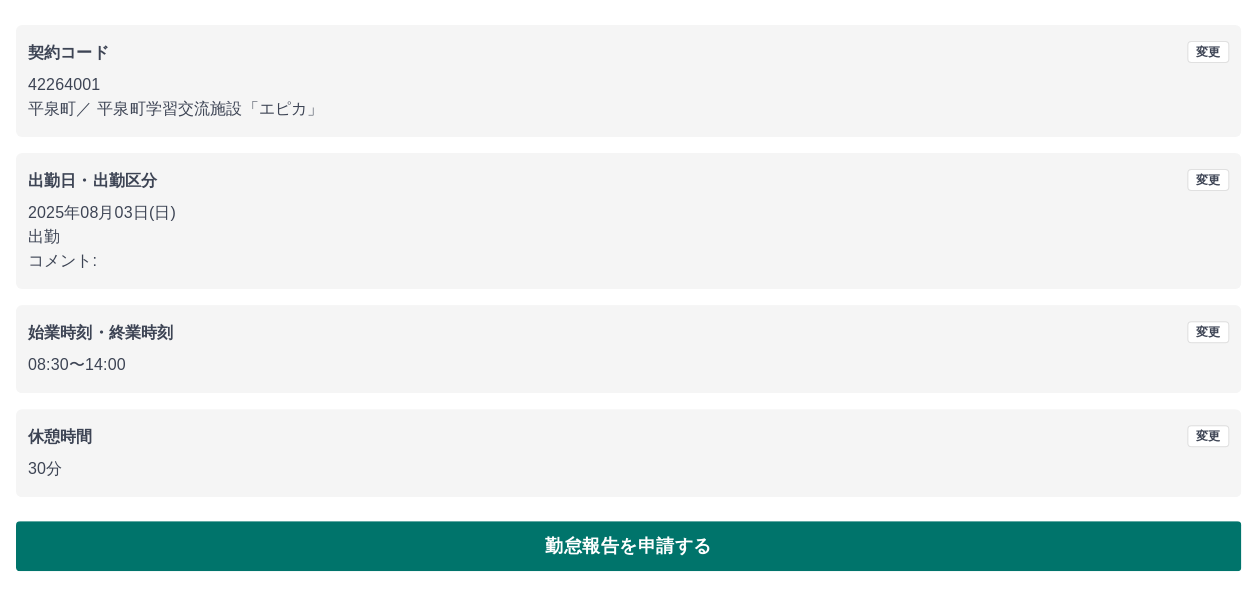 click on "勤怠報告を申請する" at bounding box center [628, 546] 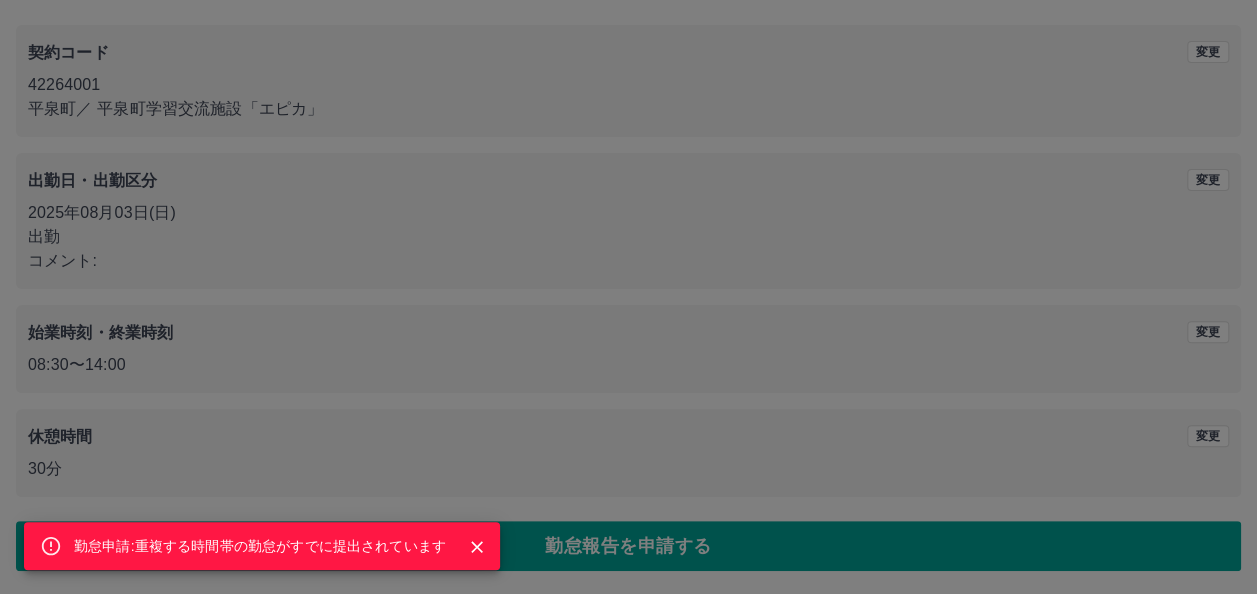 click 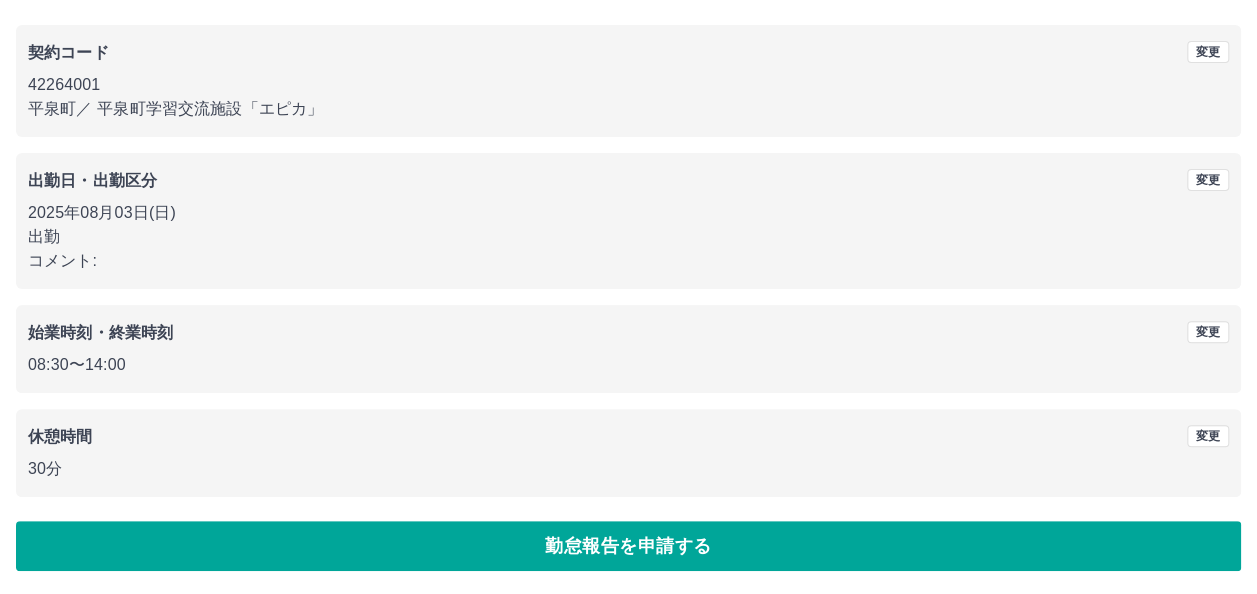 click on "勤怠報告を申請する" at bounding box center [628, 546] 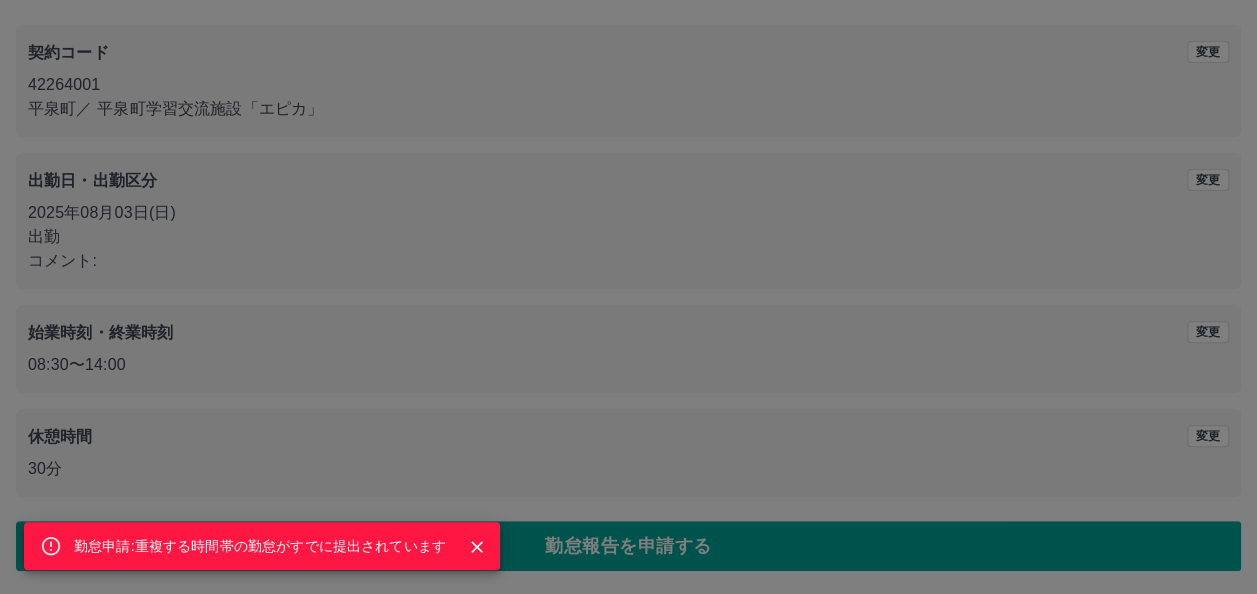 click on "勤怠申請:重複する時間帯の勤怠がすでに提出されています" at bounding box center [628, 297] 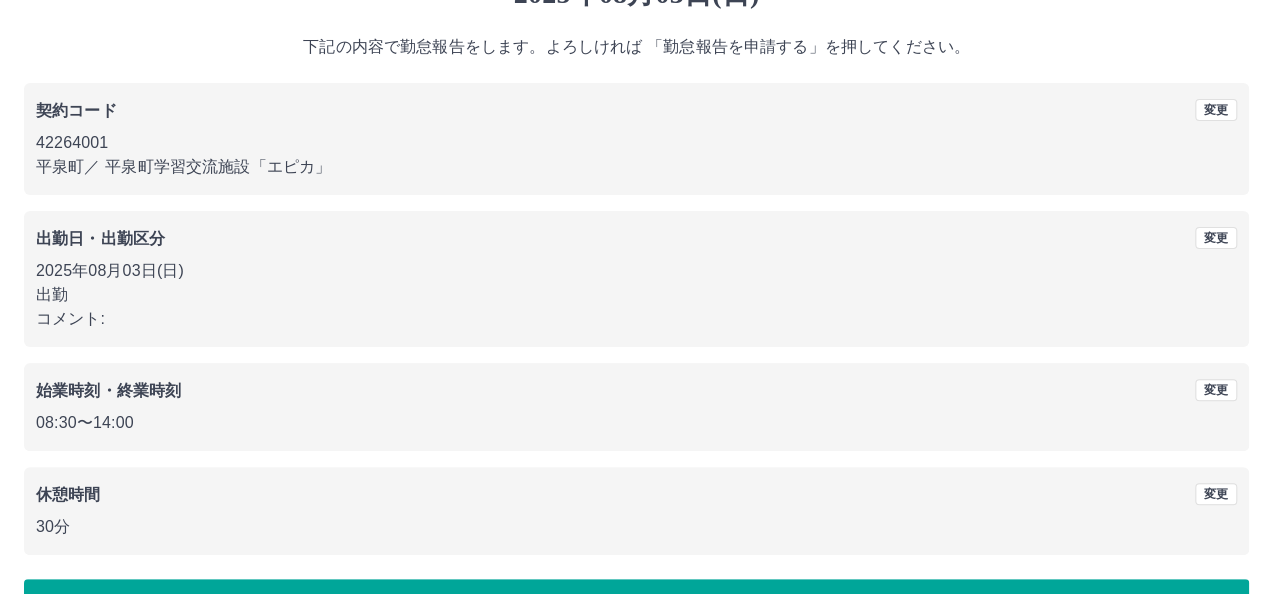 scroll, scrollTop: 0, scrollLeft: 0, axis: both 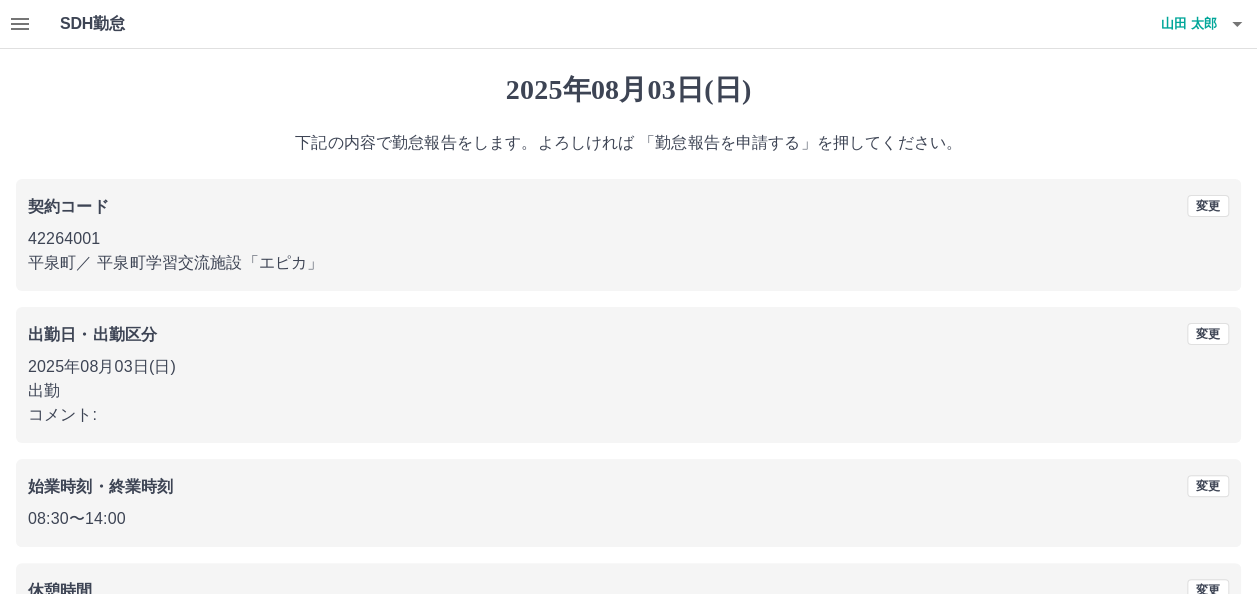 click on "山田 太郎" at bounding box center [1157, 24] 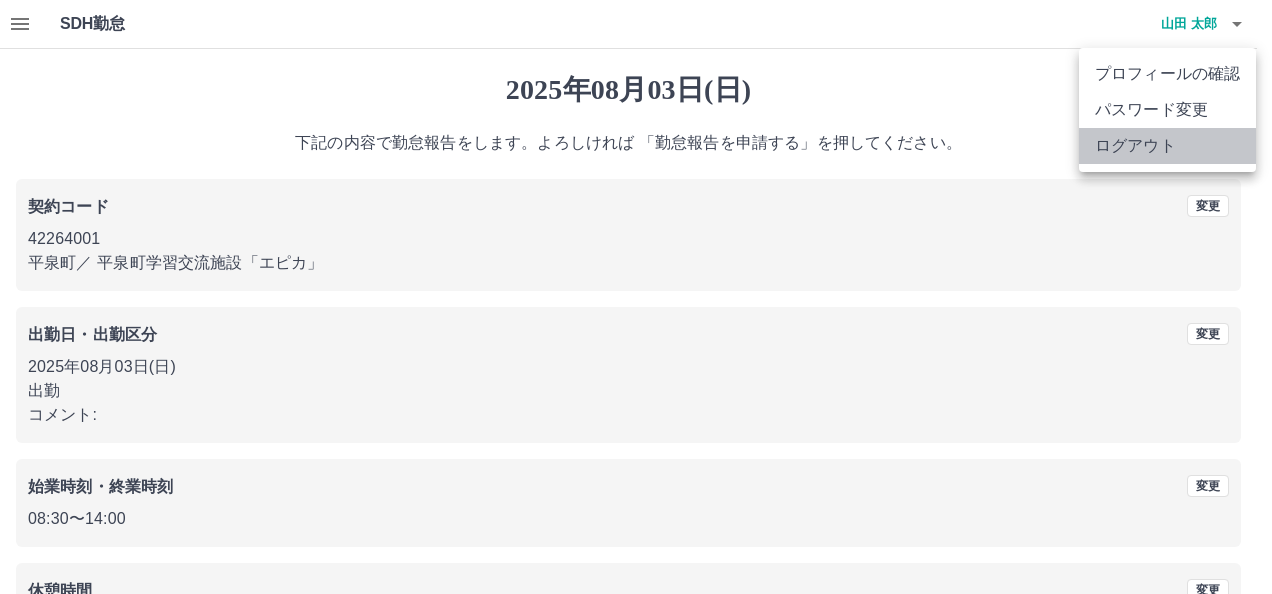 click on "ログアウト" at bounding box center [1167, 146] 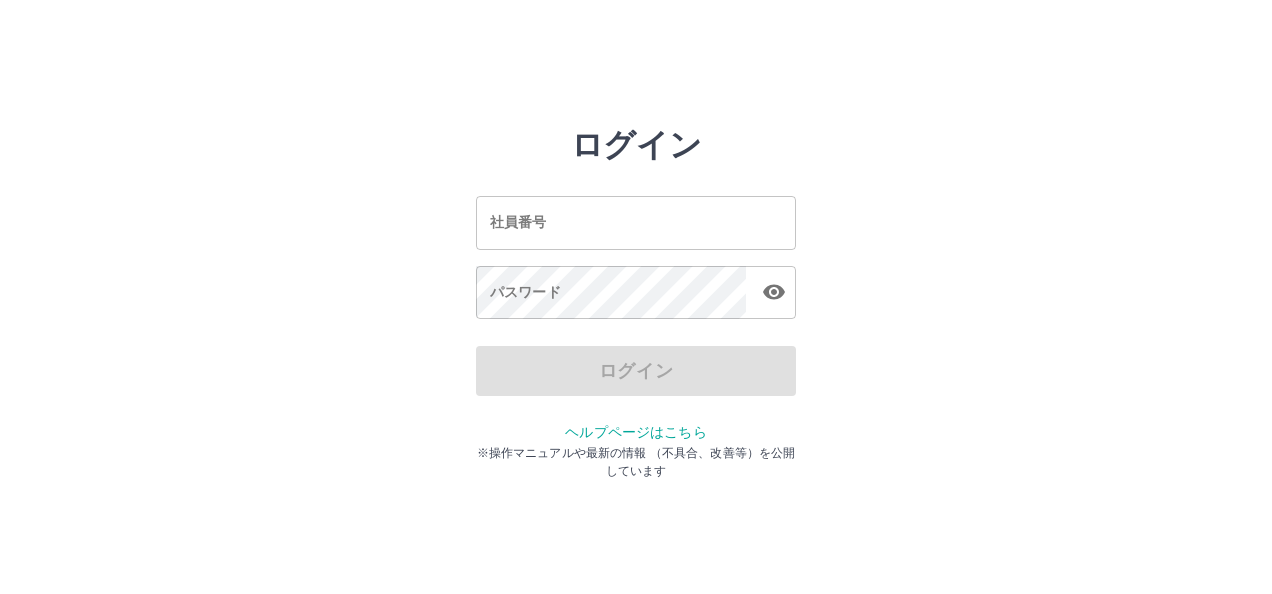 scroll, scrollTop: 0, scrollLeft: 0, axis: both 